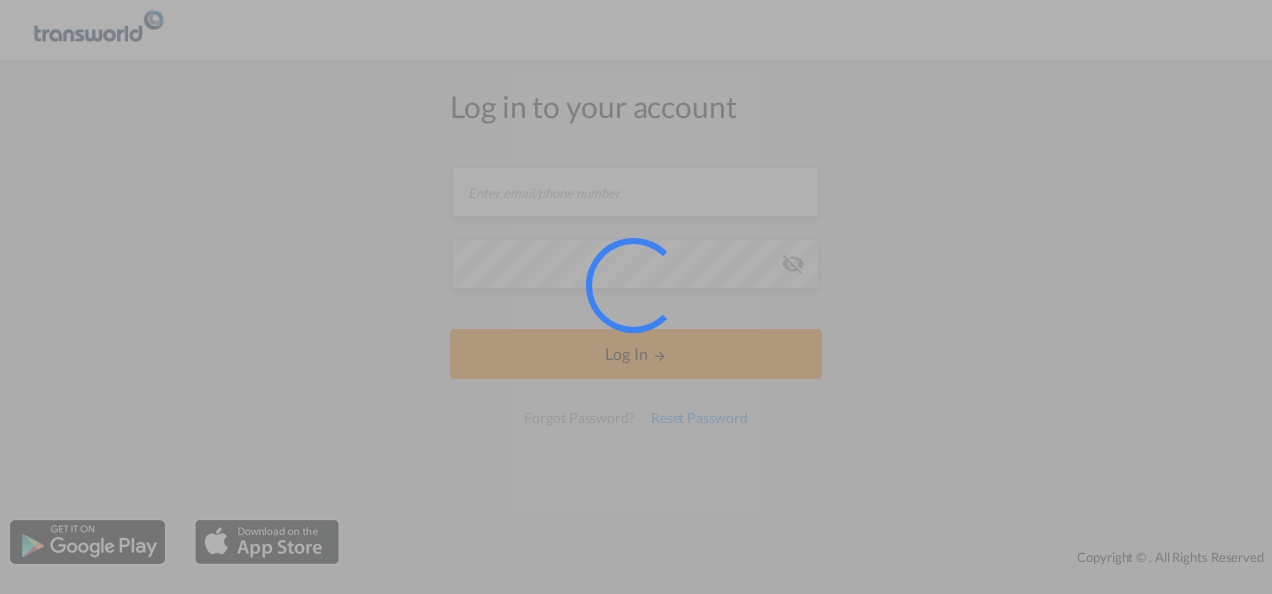 scroll, scrollTop: 0, scrollLeft: 0, axis: both 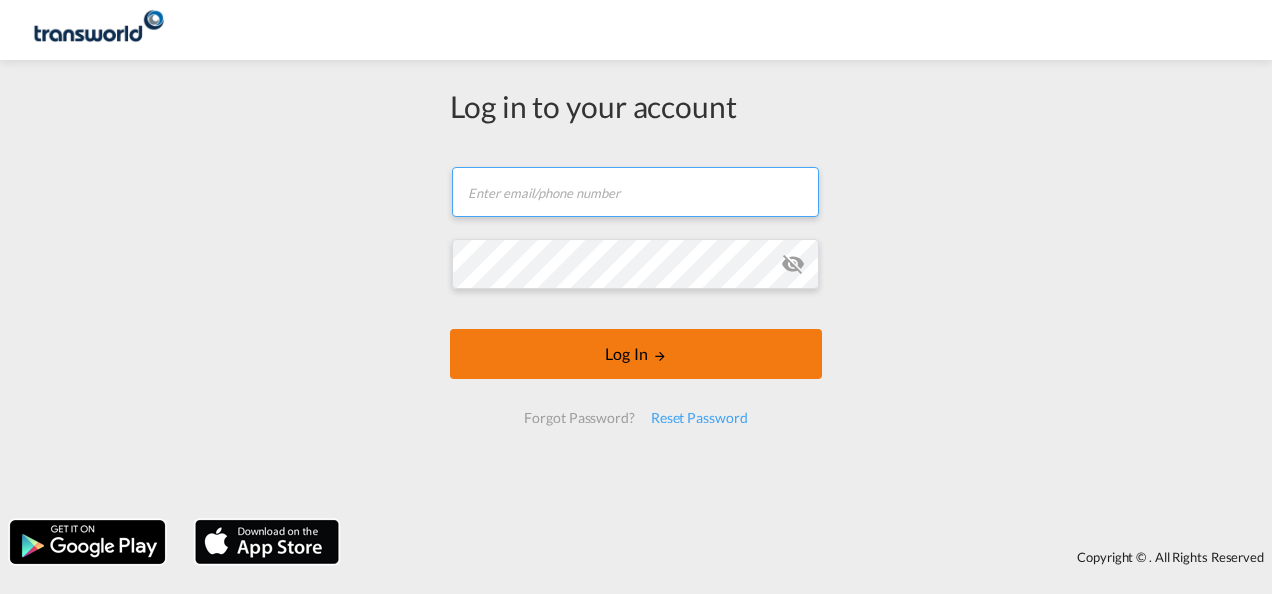 type on "irishi.kiran@transworld.com" 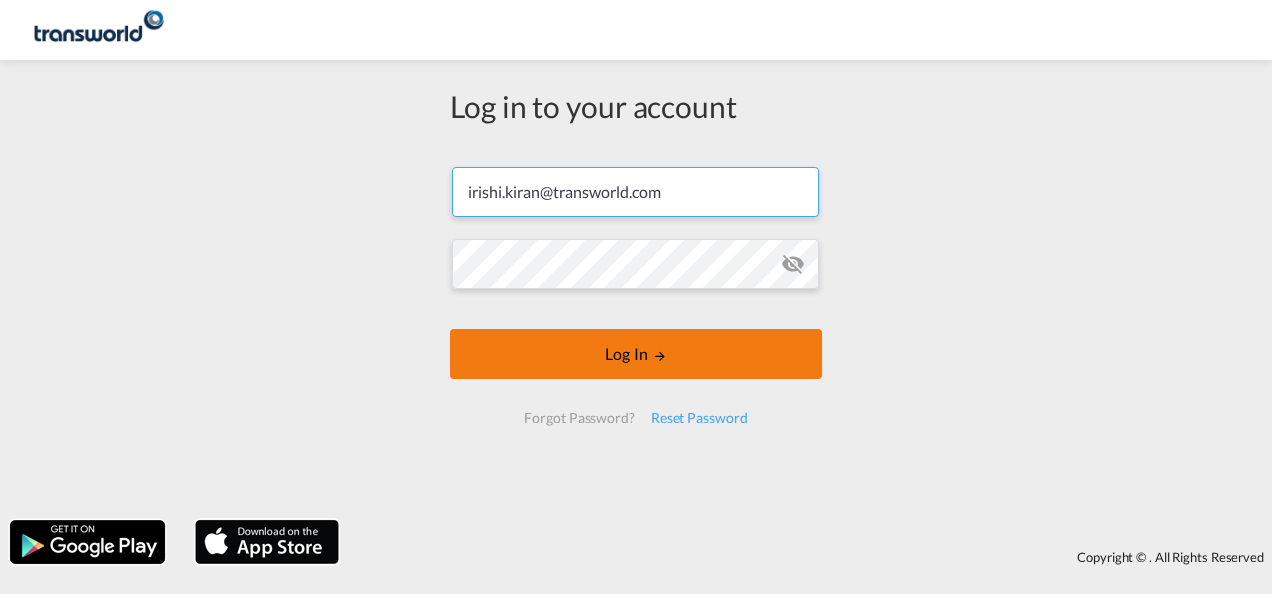 click on "Log In" at bounding box center [636, 354] 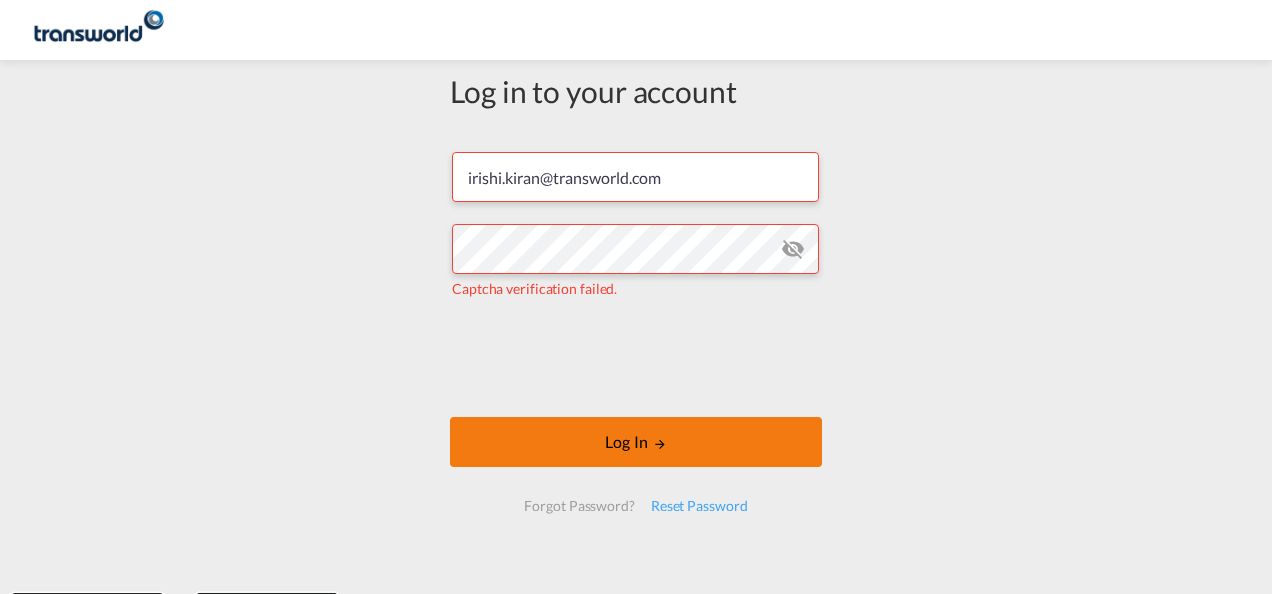 click on "Log In" at bounding box center (636, 442) 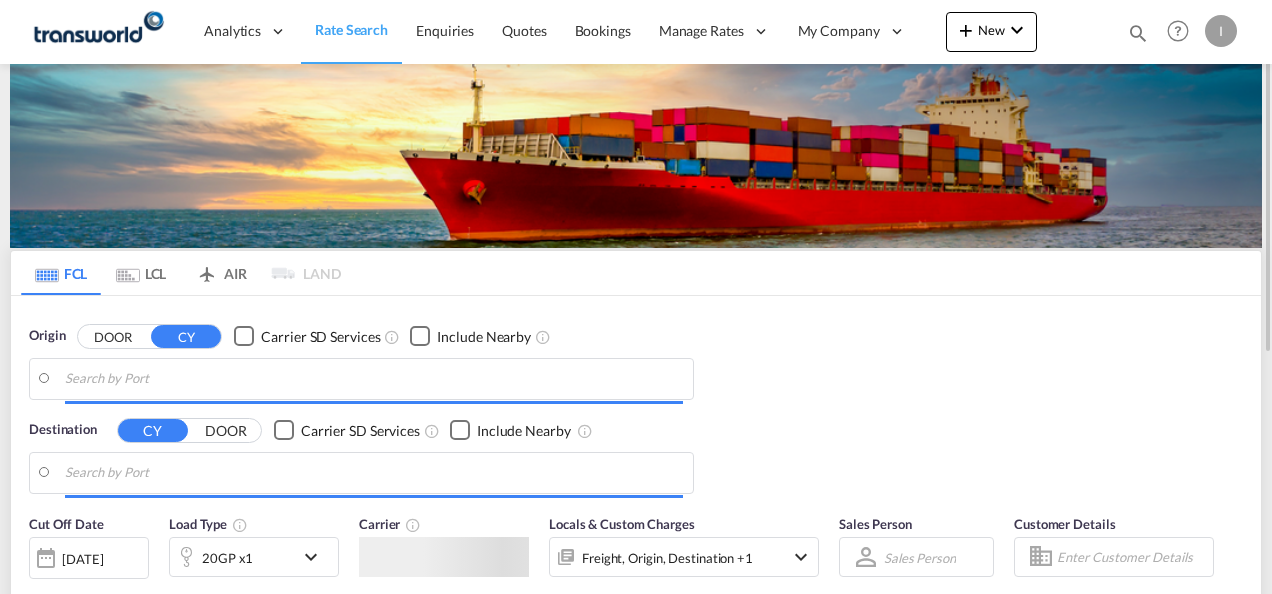 type on "[CITY], [CODE]" 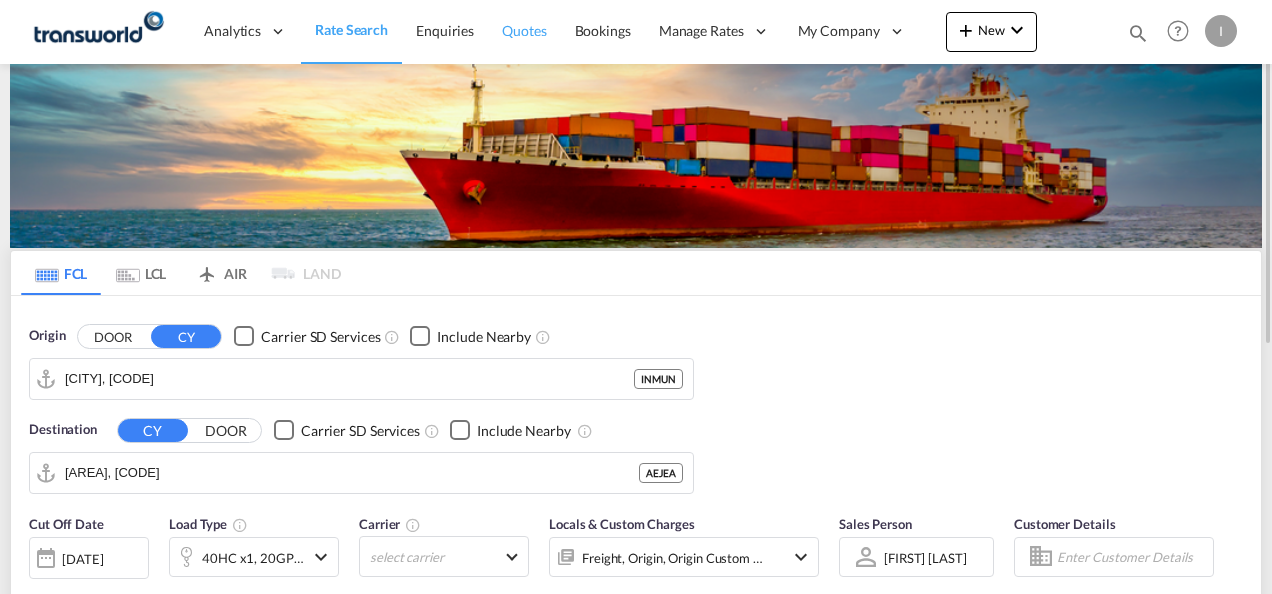 click on "Quotes" at bounding box center (524, 30) 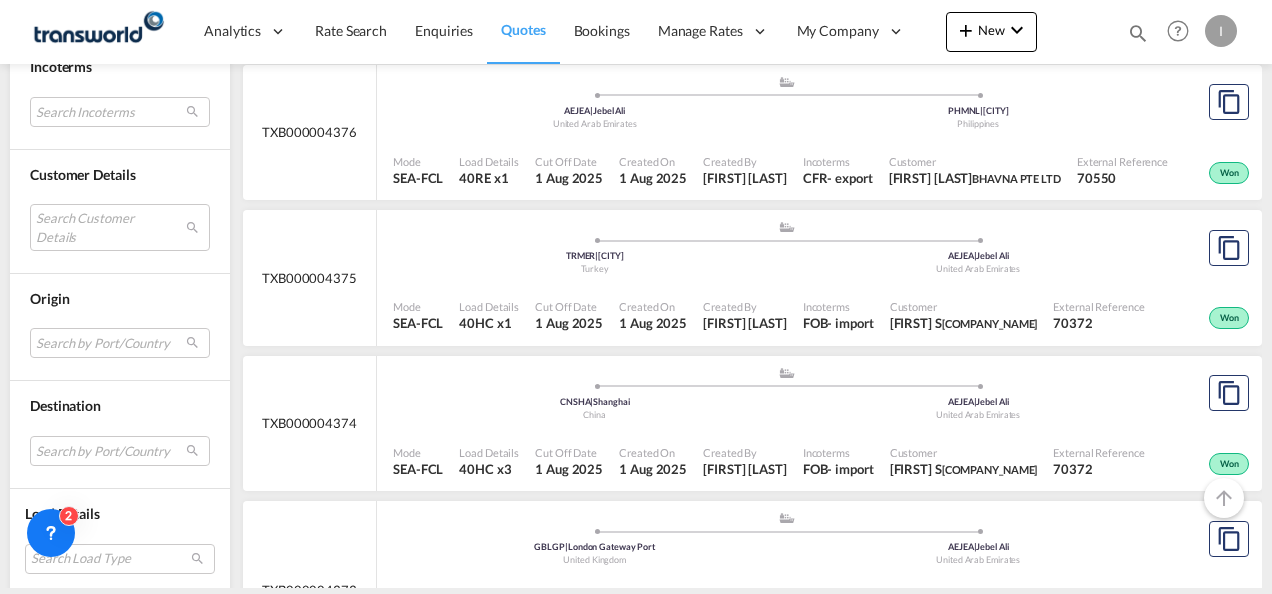scroll, scrollTop: 2436, scrollLeft: 0, axis: vertical 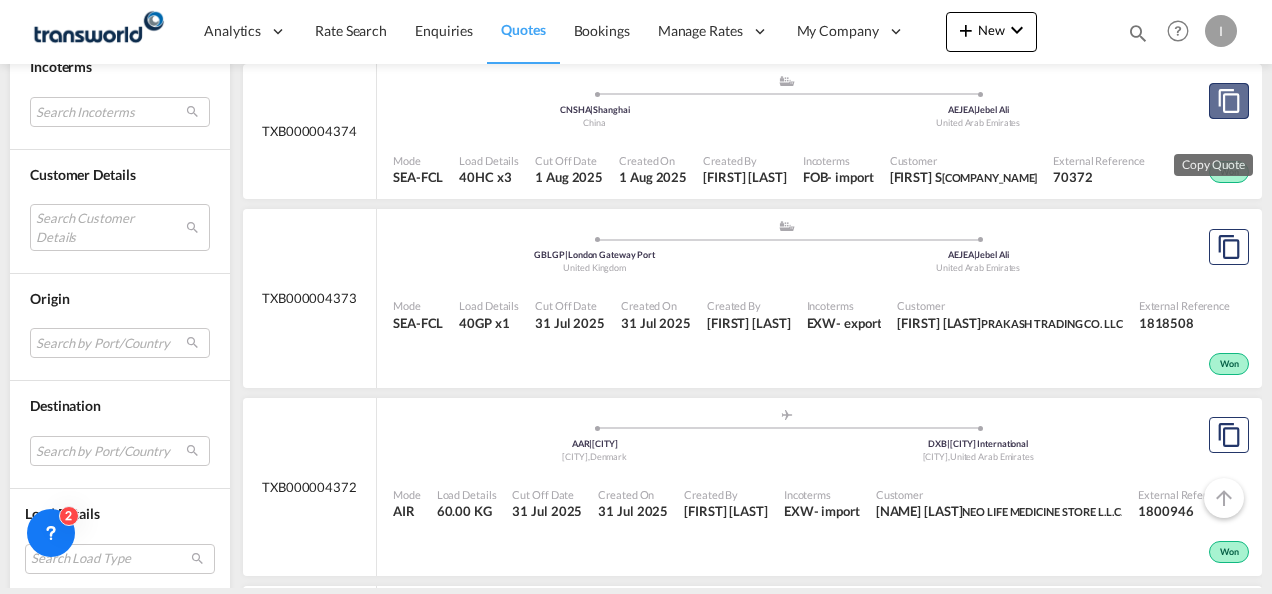 click at bounding box center [1229, 101] 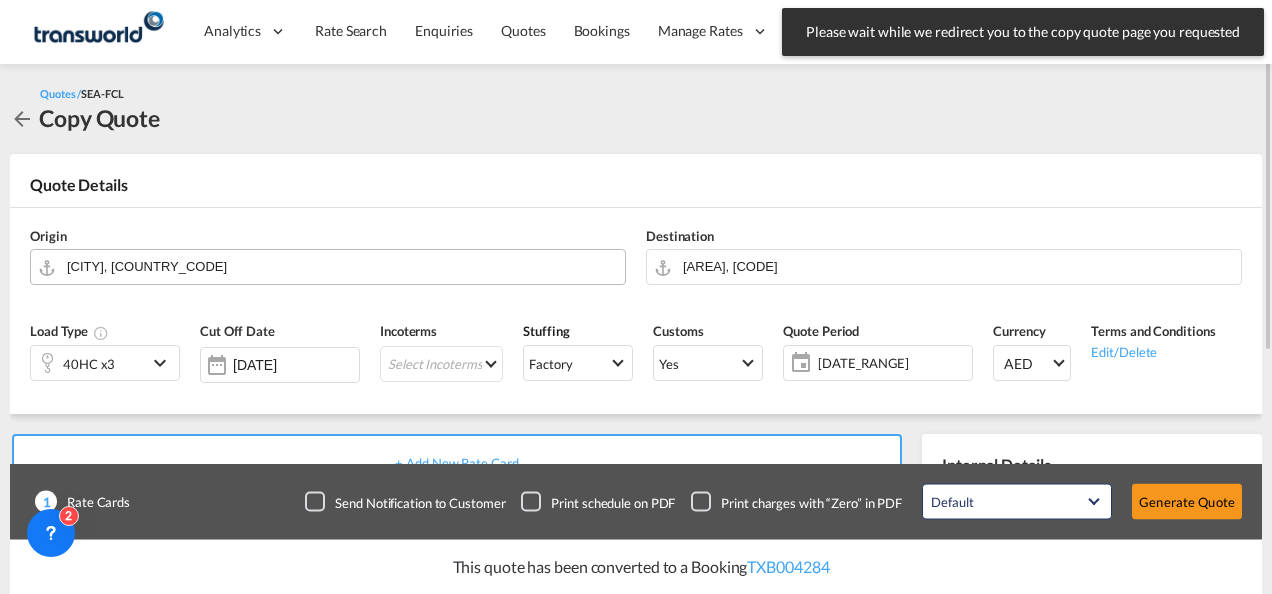 click on "[CITY], [COUNTRY_CODE]" at bounding box center (341, 266) 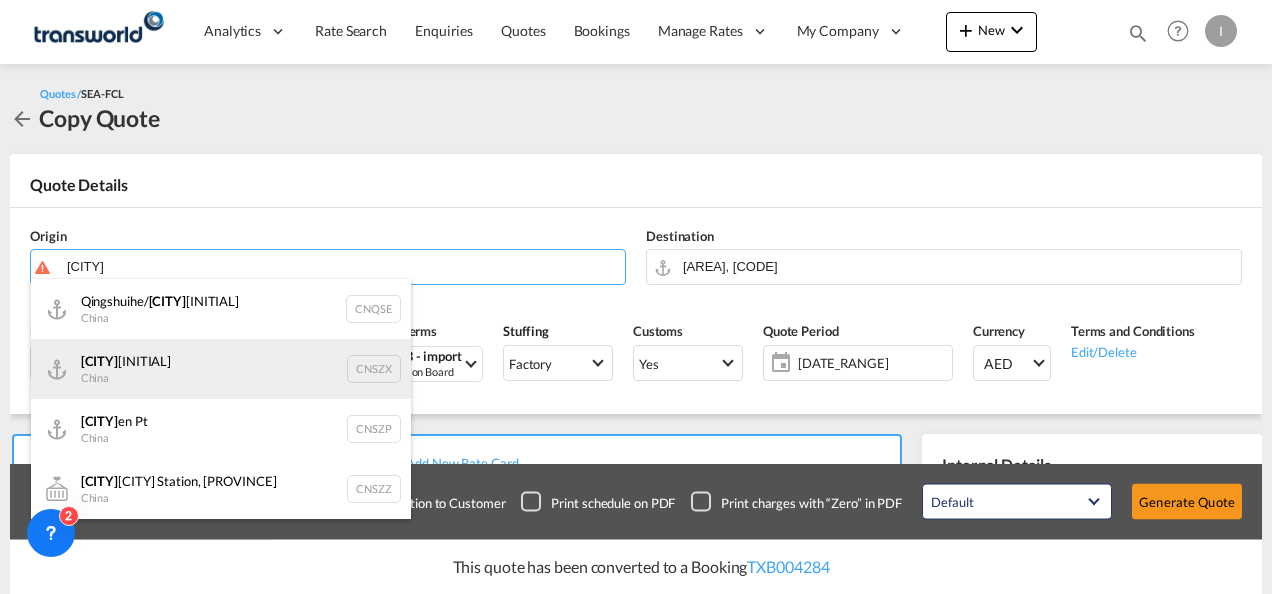 click on "[CITY] [COUNTRY_CODE]
[COUNTRY_CODE]" at bounding box center [221, 369] 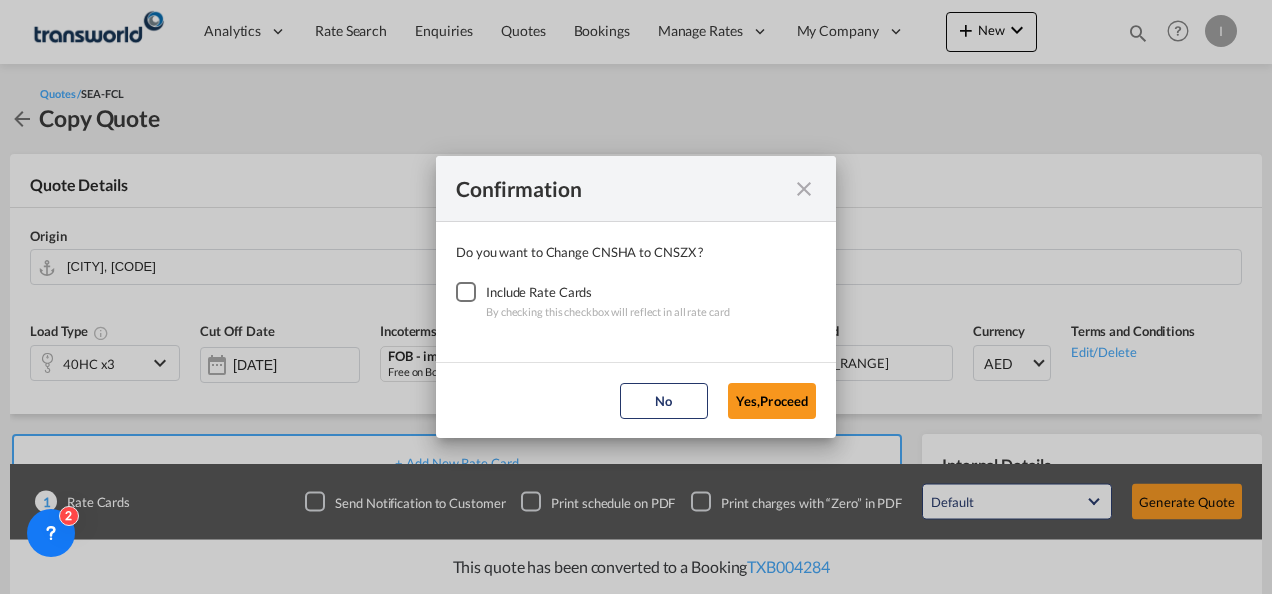 click at bounding box center [466, 292] 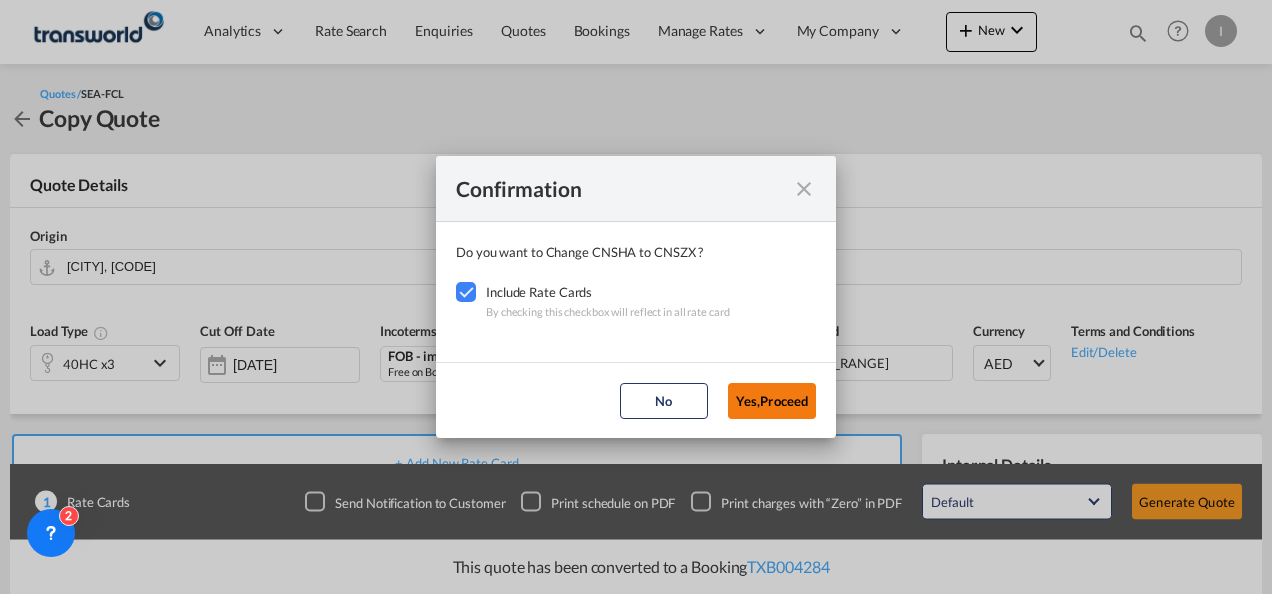 click on "Yes,Proceed" at bounding box center (772, 401) 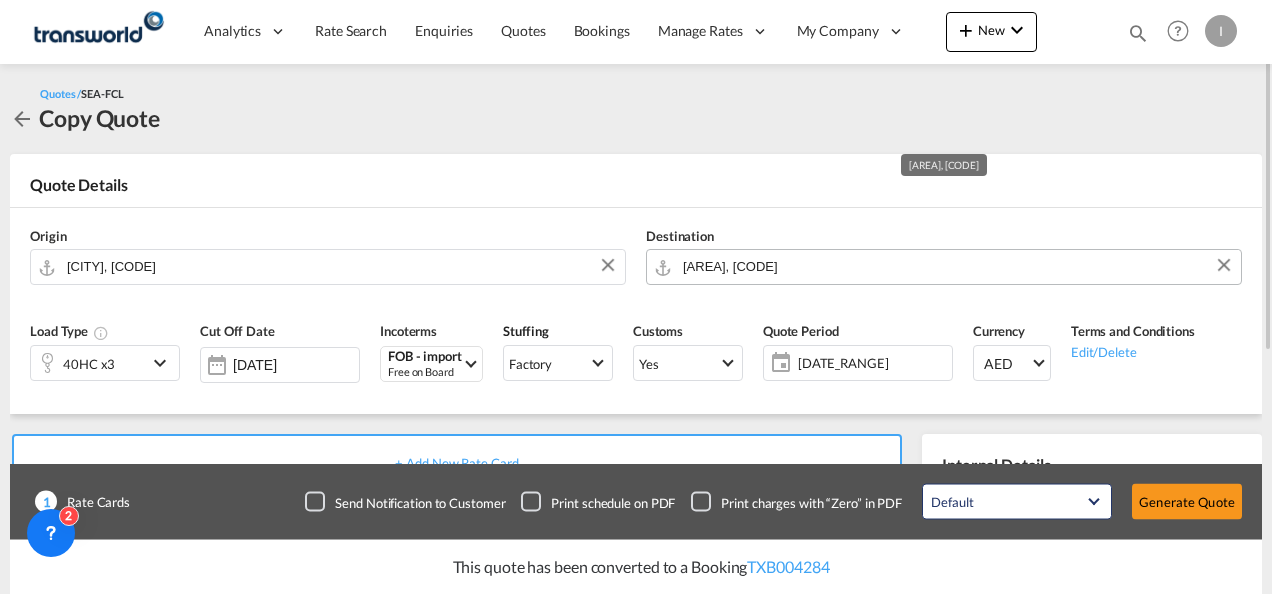click on "[AREA], [CODE]" at bounding box center [957, 266] 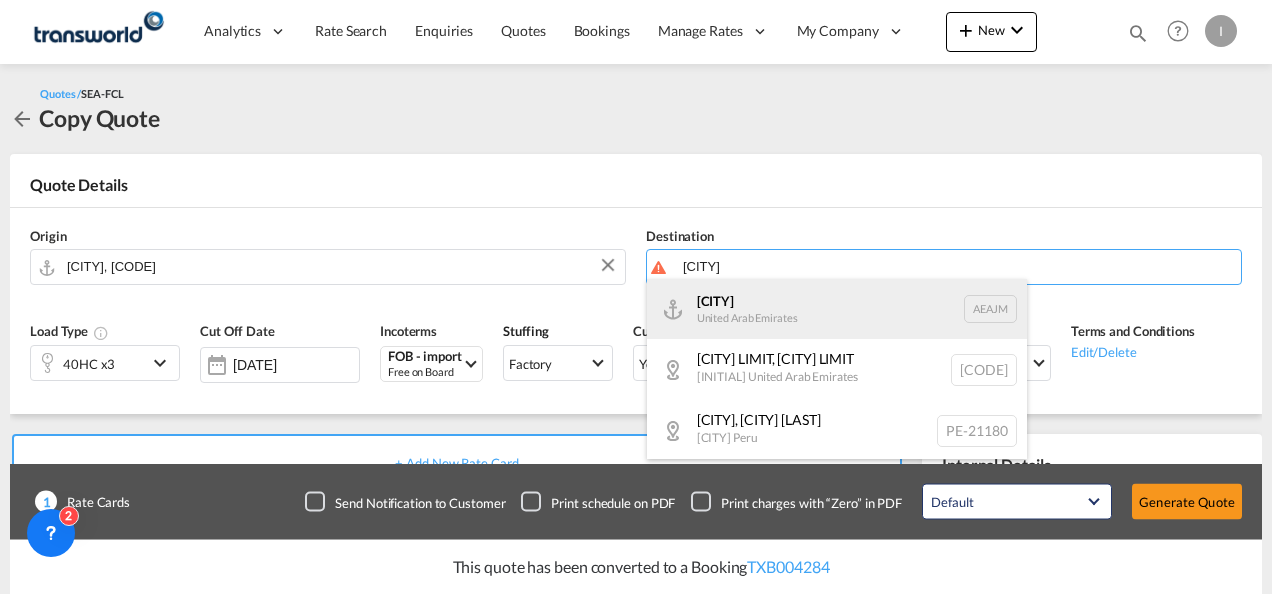 click on "[CITY]
[COUNTRY]
[COUNTRY_CODE]" at bounding box center [837, 309] 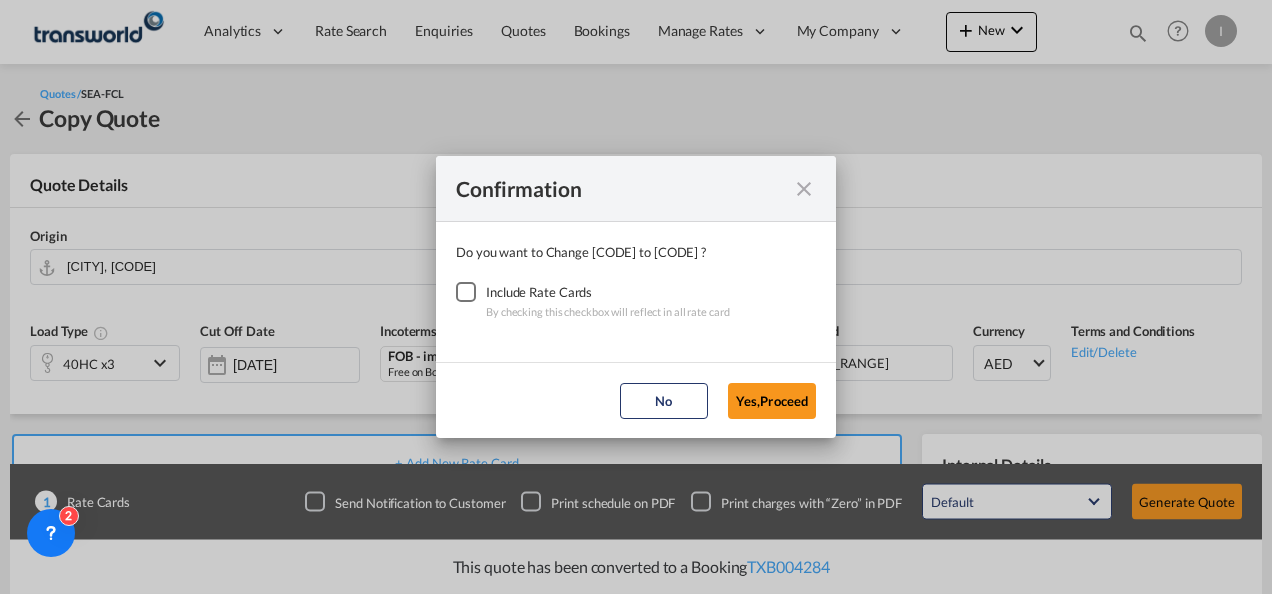 click at bounding box center [466, 292] 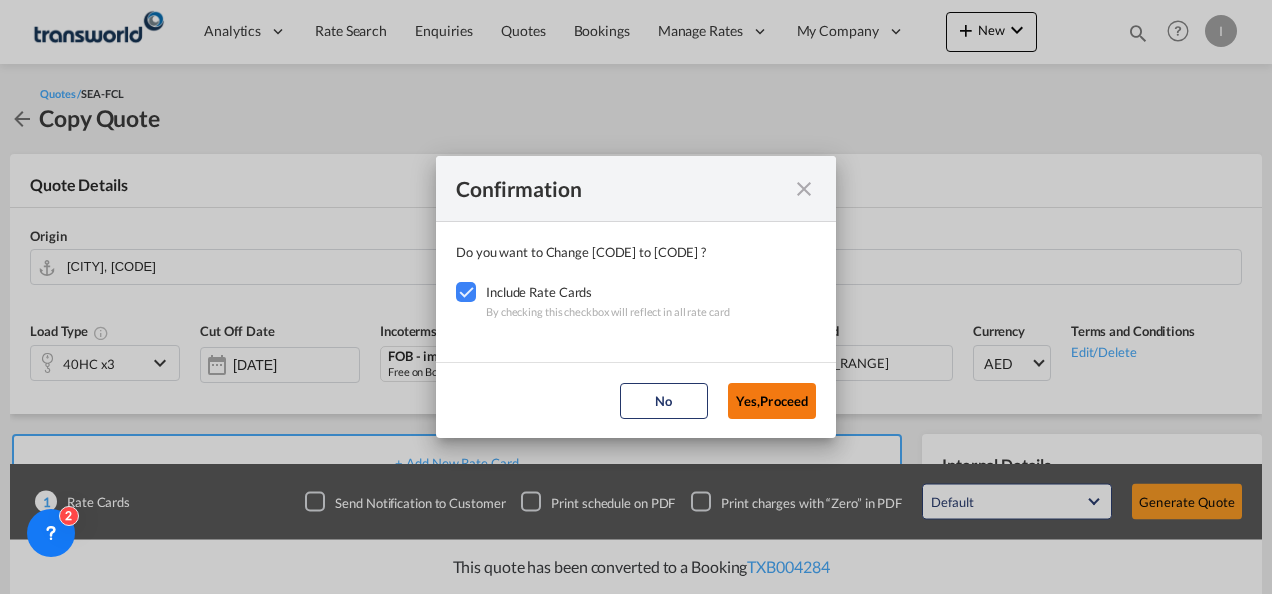 click on "Yes,Proceed" at bounding box center [772, 401] 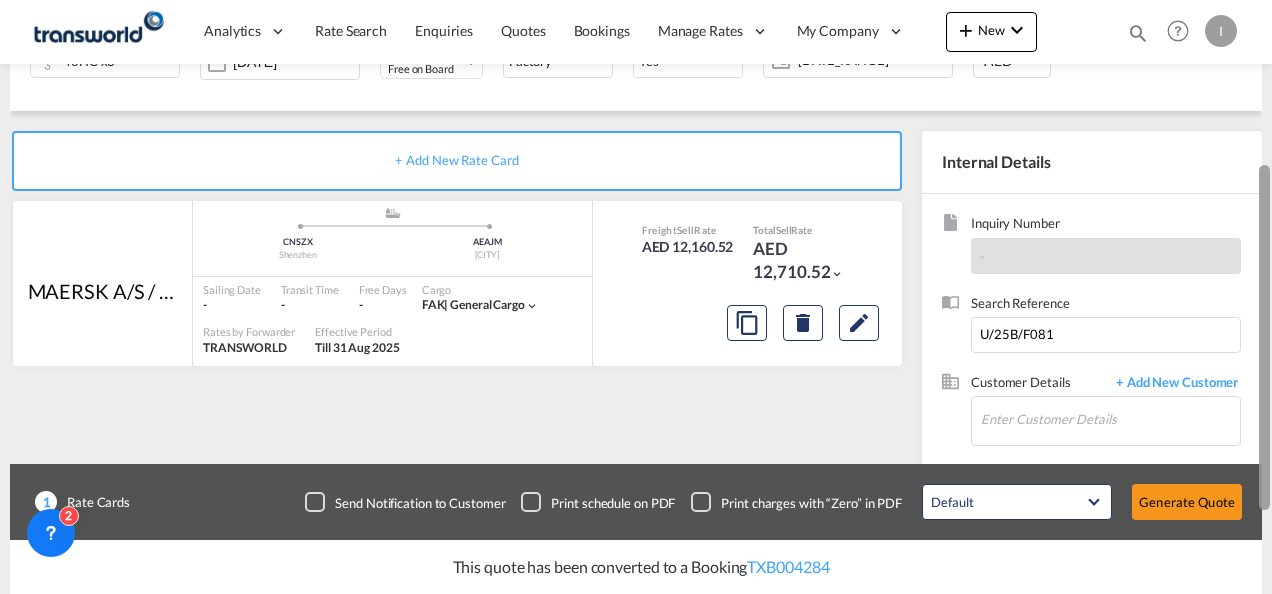 scroll, scrollTop: 310, scrollLeft: 0, axis: vertical 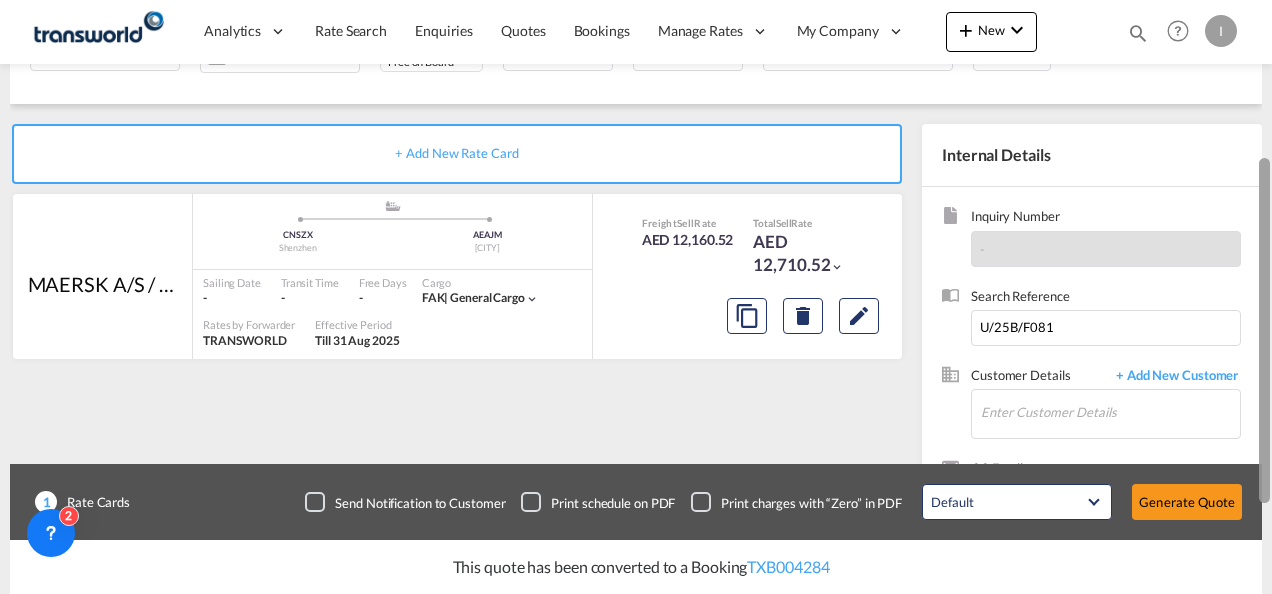 drag, startPoint x: 1267, startPoint y: 157, endPoint x: 1275, endPoint y: 338, distance: 181.17671 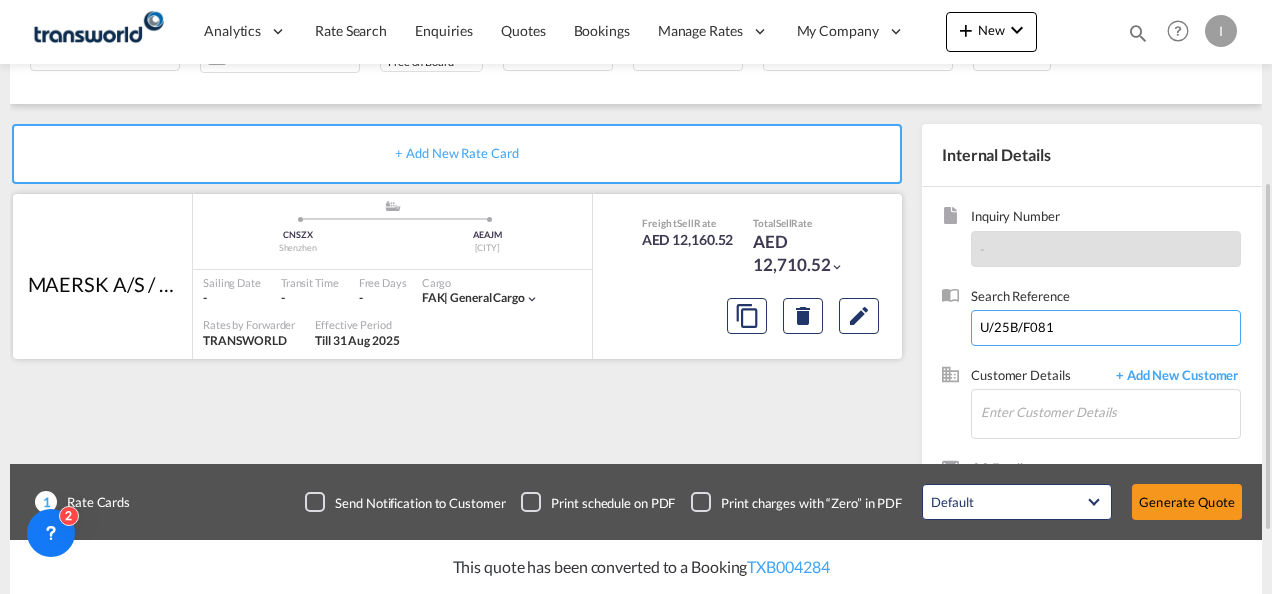 drag, startPoint x: 1085, startPoint y: 332, endPoint x: 860, endPoint y: 340, distance: 225.14218 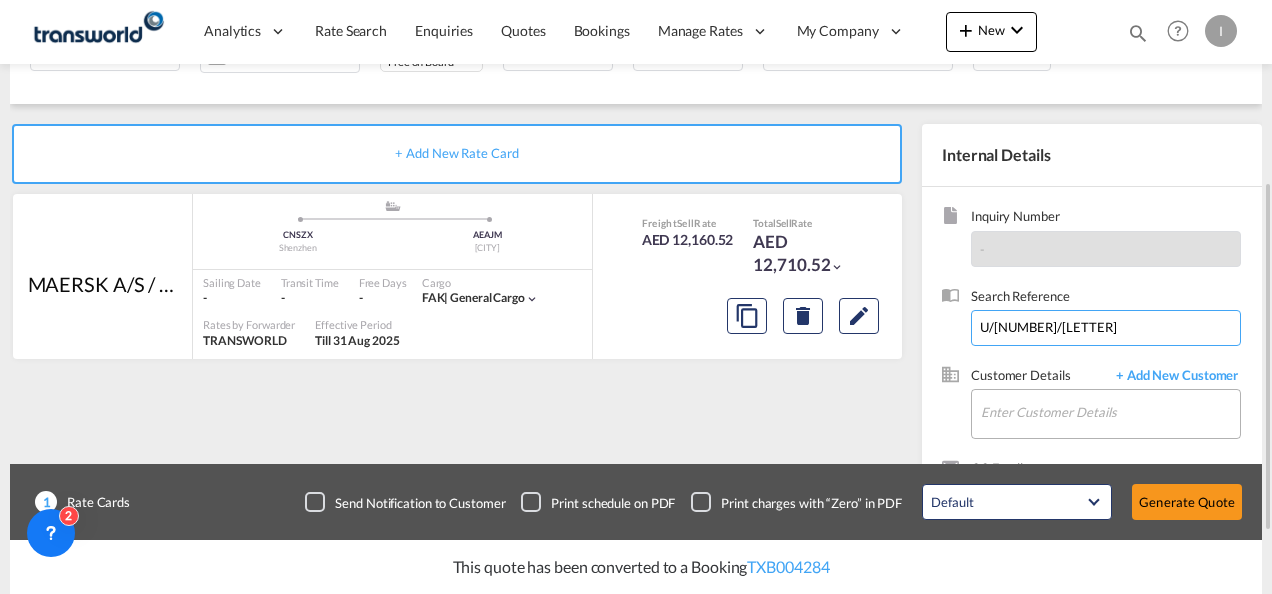 type on "U/[NUMBER]/[LETTER]" 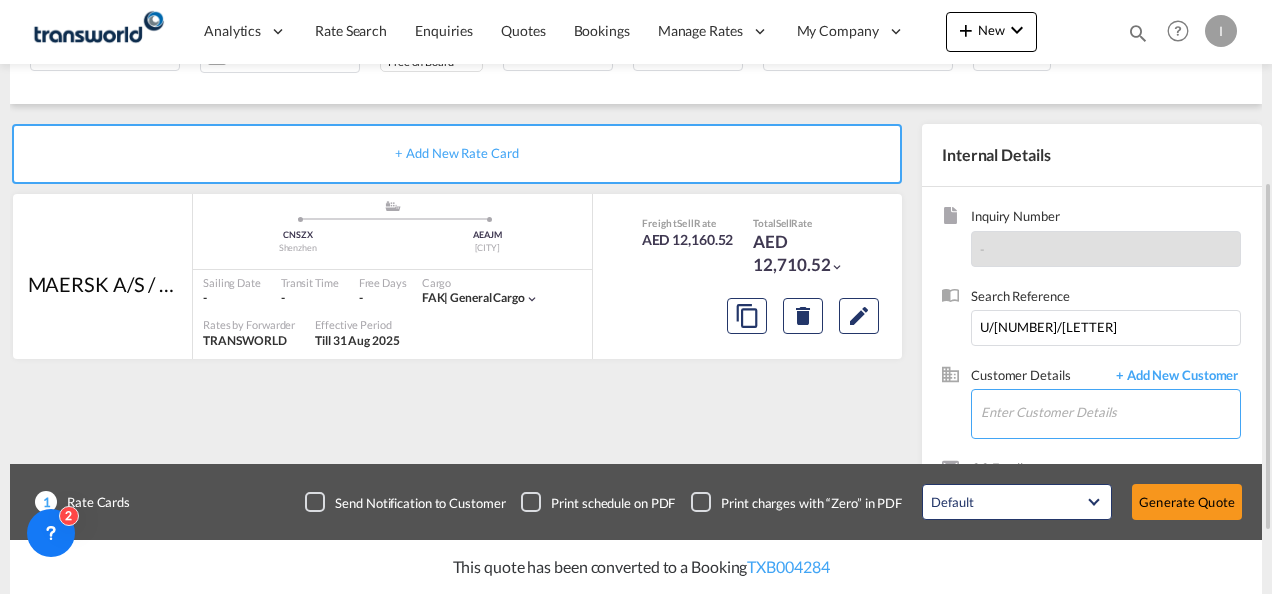 click on "Enter Customer Details" at bounding box center [1110, 412] 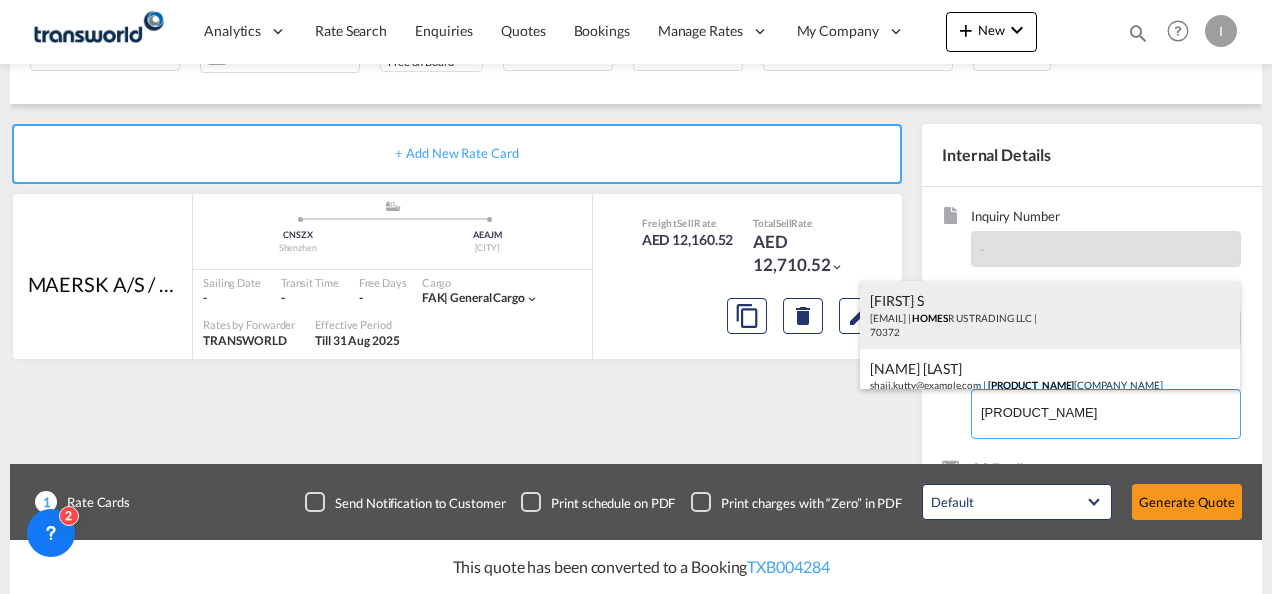 click on "[COMPANY_NAME]
|      [NUMBER]" at bounding box center [1050, 315] 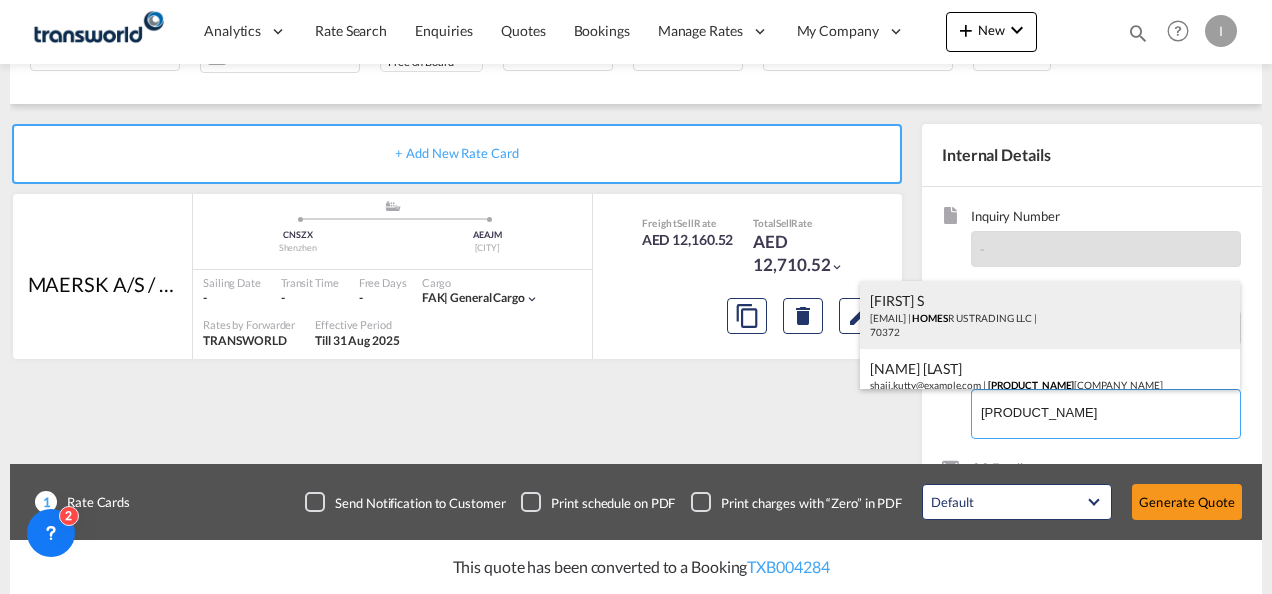 type on "[COMPANY_NAME], [FIRST] [LAST], [EMAIL]" 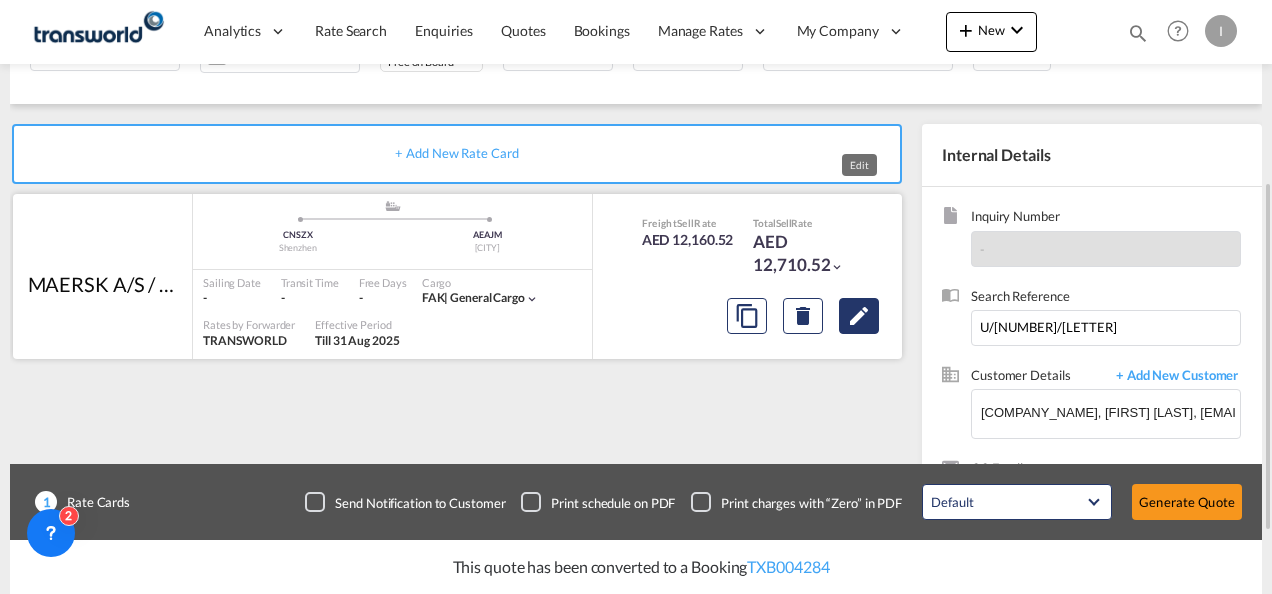 click at bounding box center (859, 316) 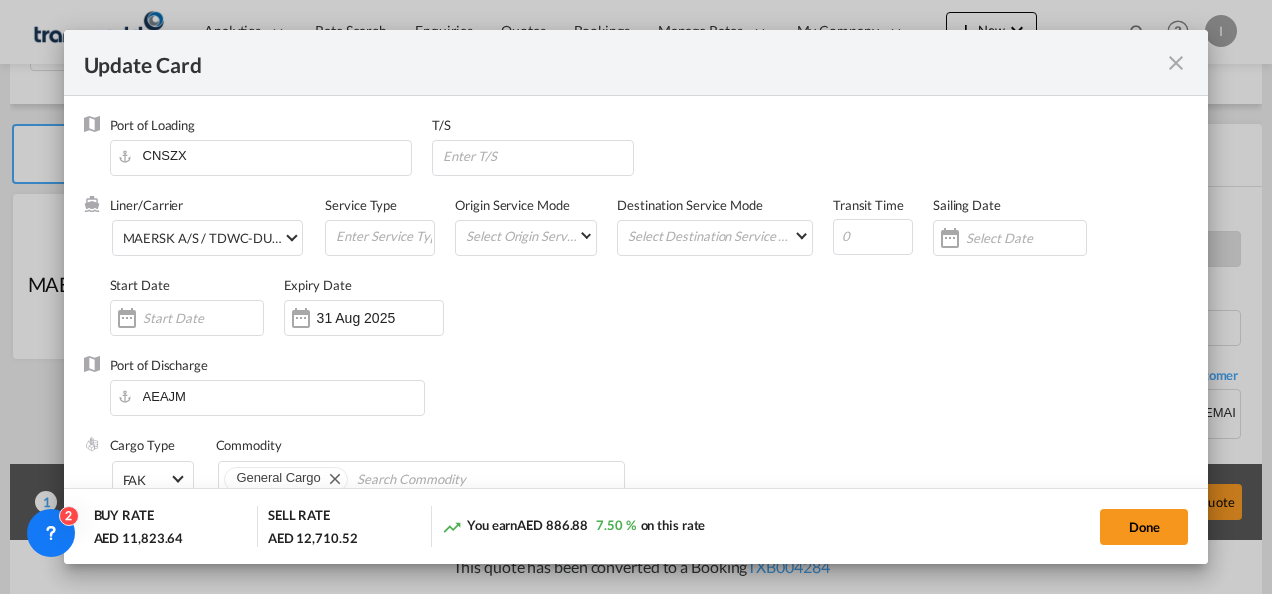 select on "per equipment" 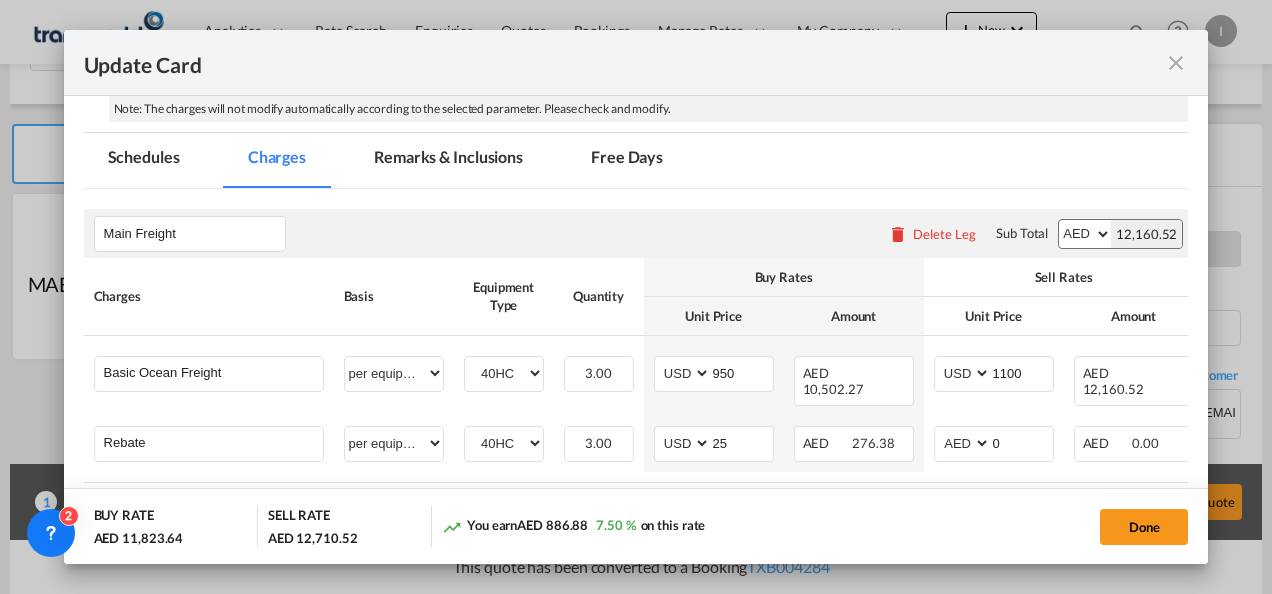 scroll, scrollTop: 533, scrollLeft: 0, axis: vertical 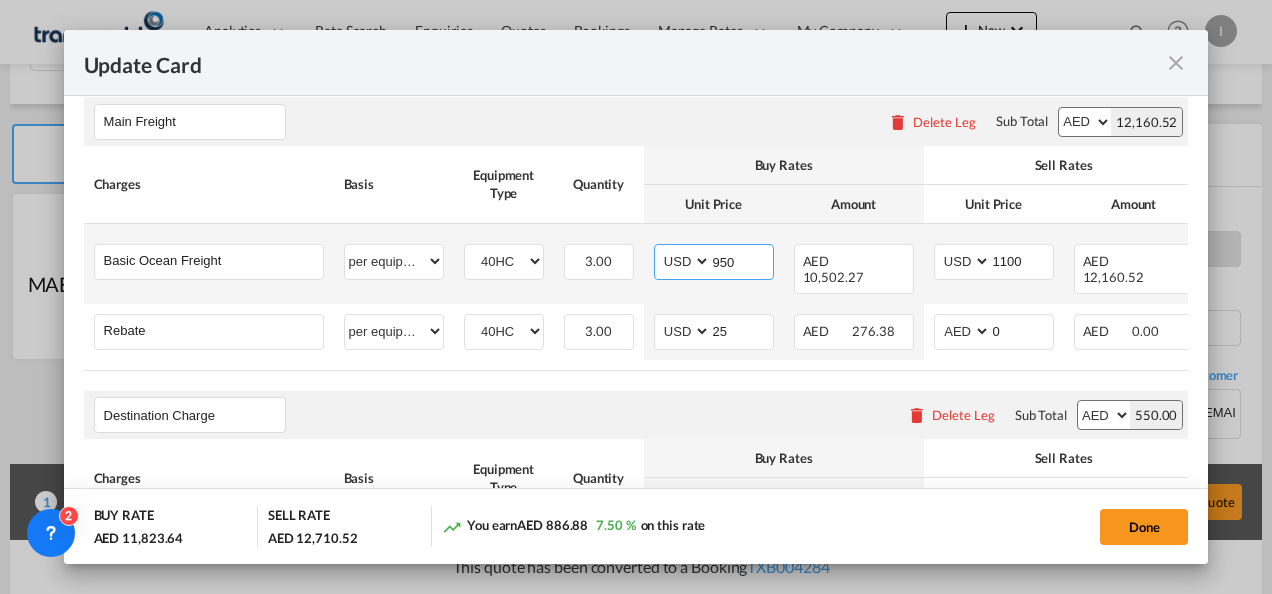 click on "950" at bounding box center [742, 260] 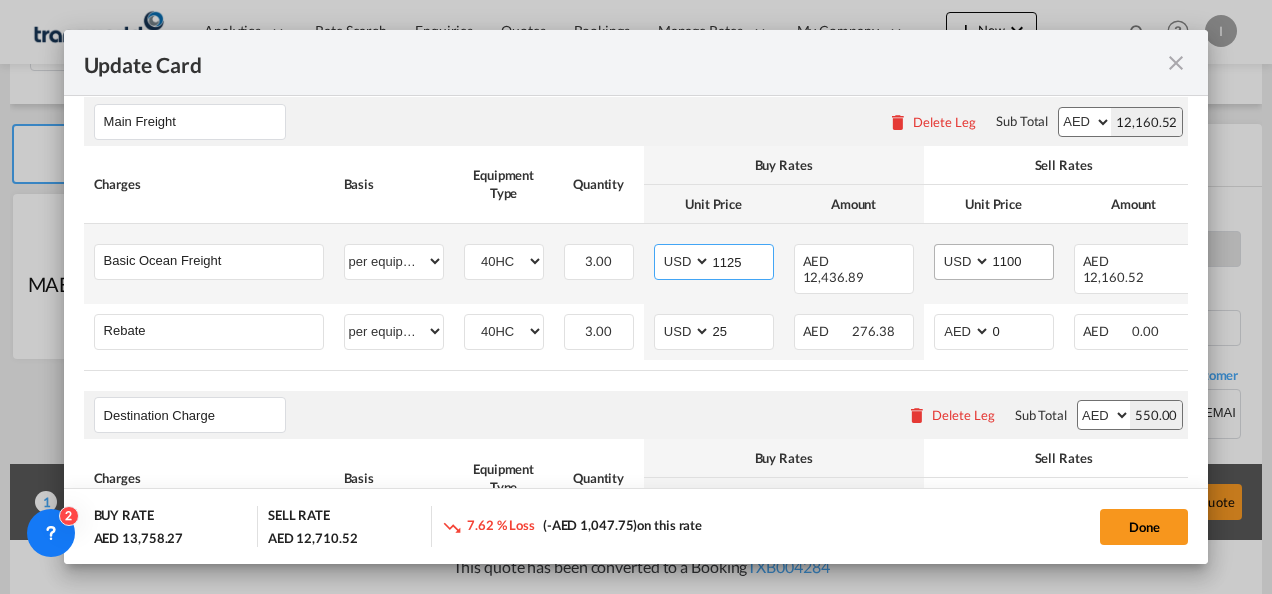 type on "1125" 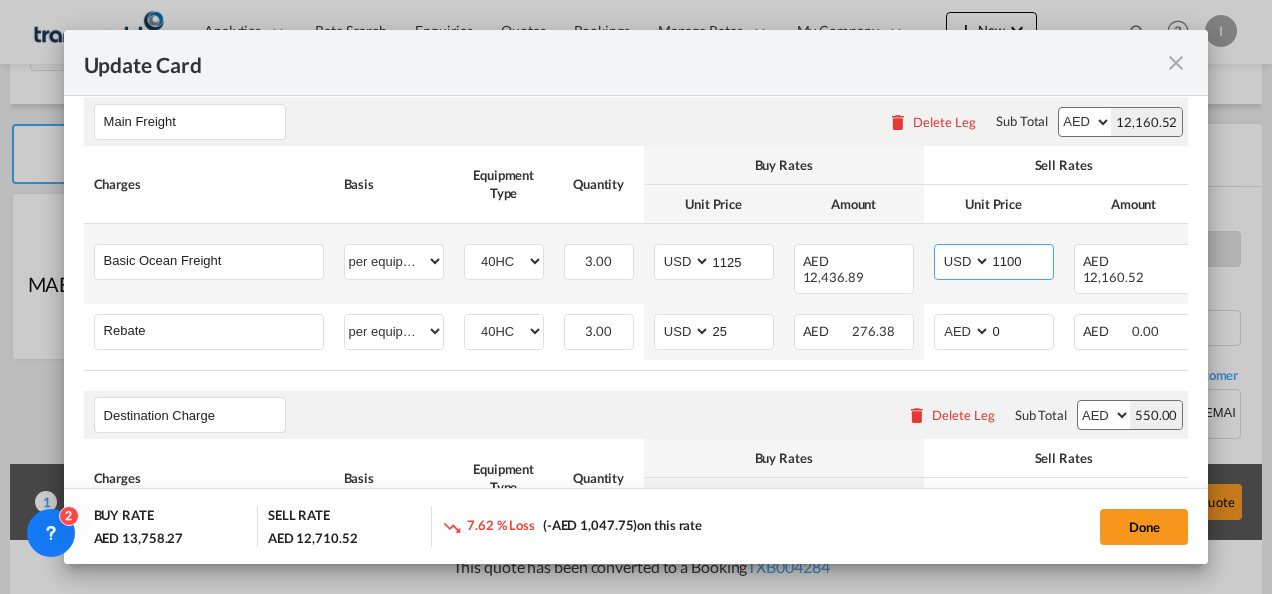 click on "1100" at bounding box center [1022, 260] 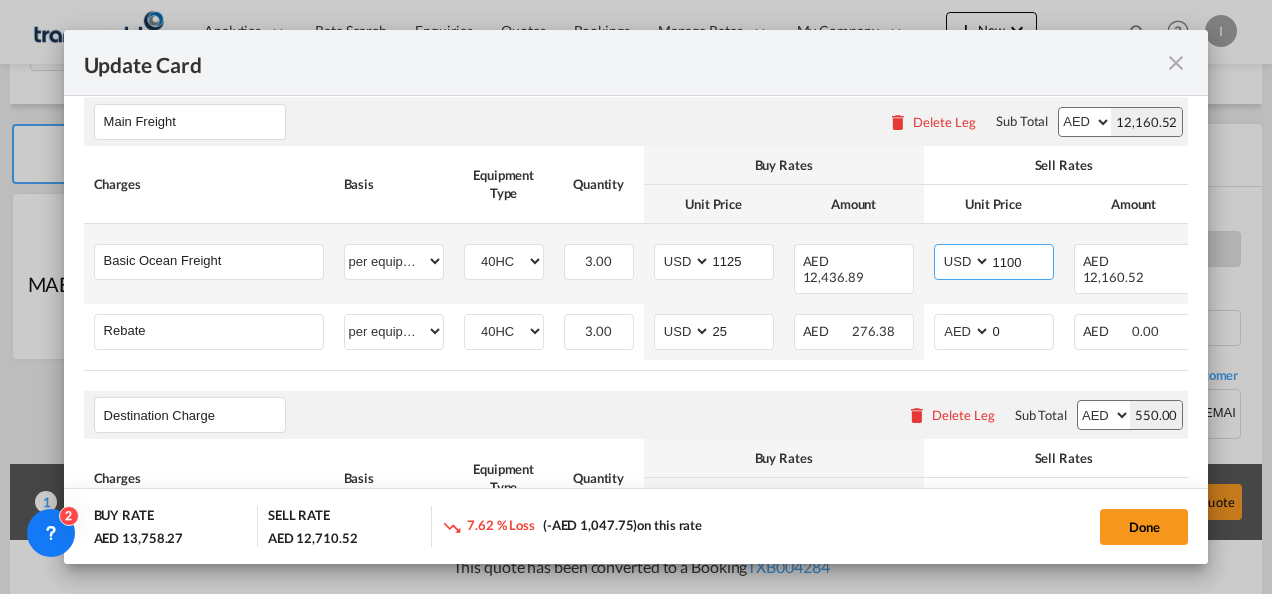 click on "1100" at bounding box center (1022, 260) 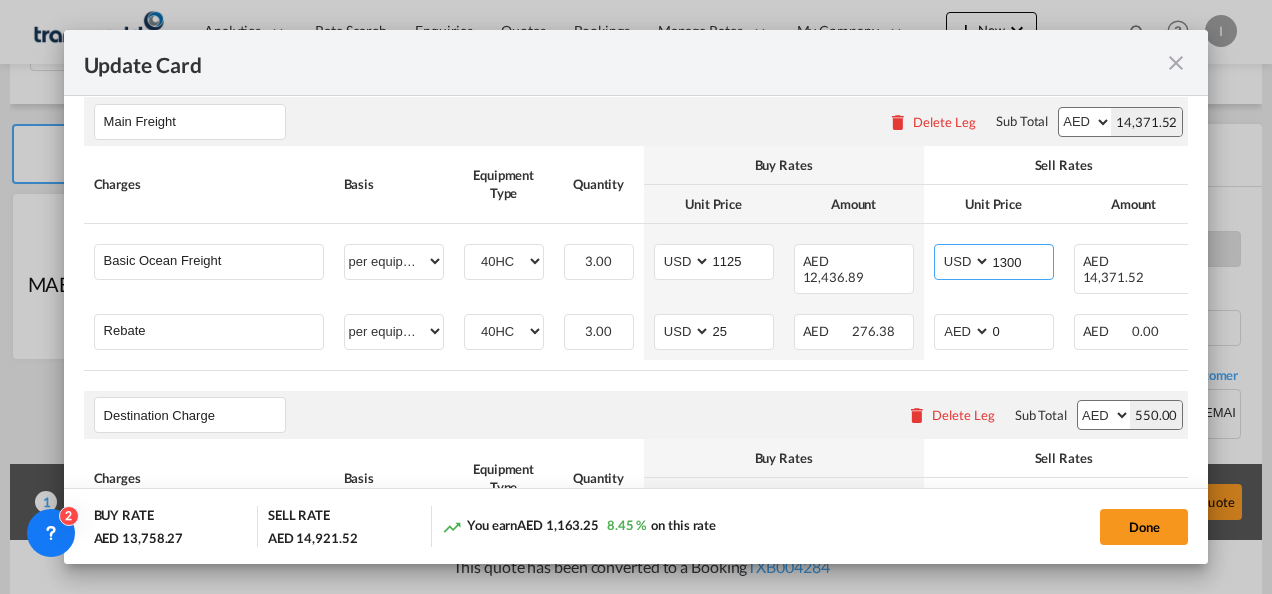 type on "1300" 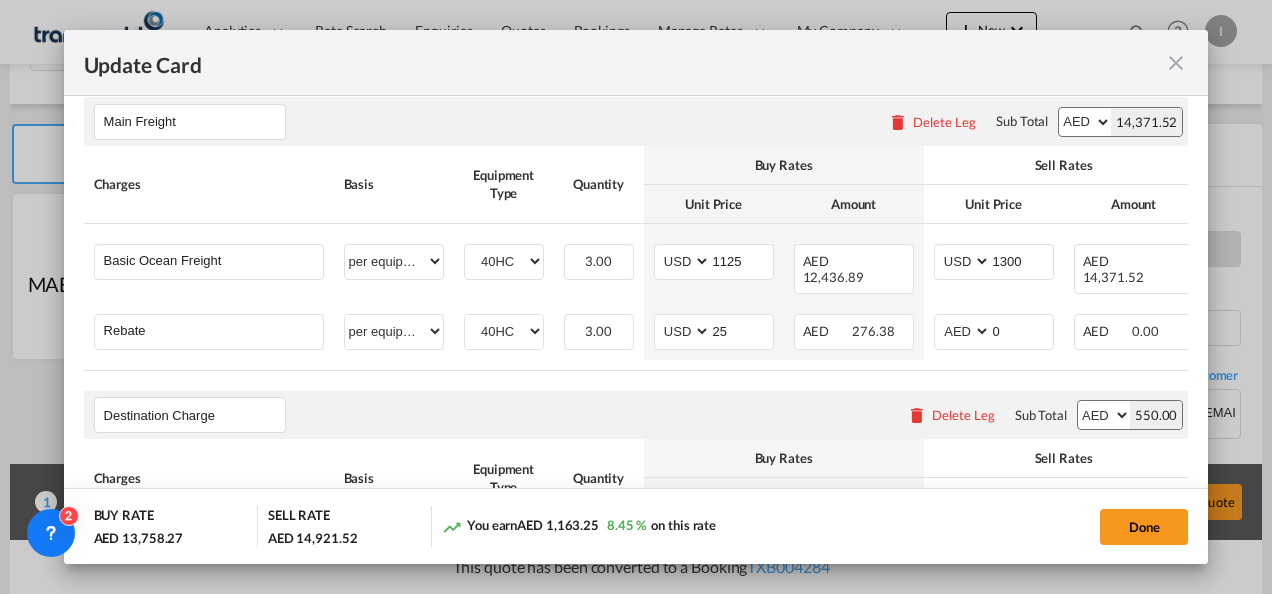 scroll, scrollTop: 810, scrollLeft: 0, axis: vertical 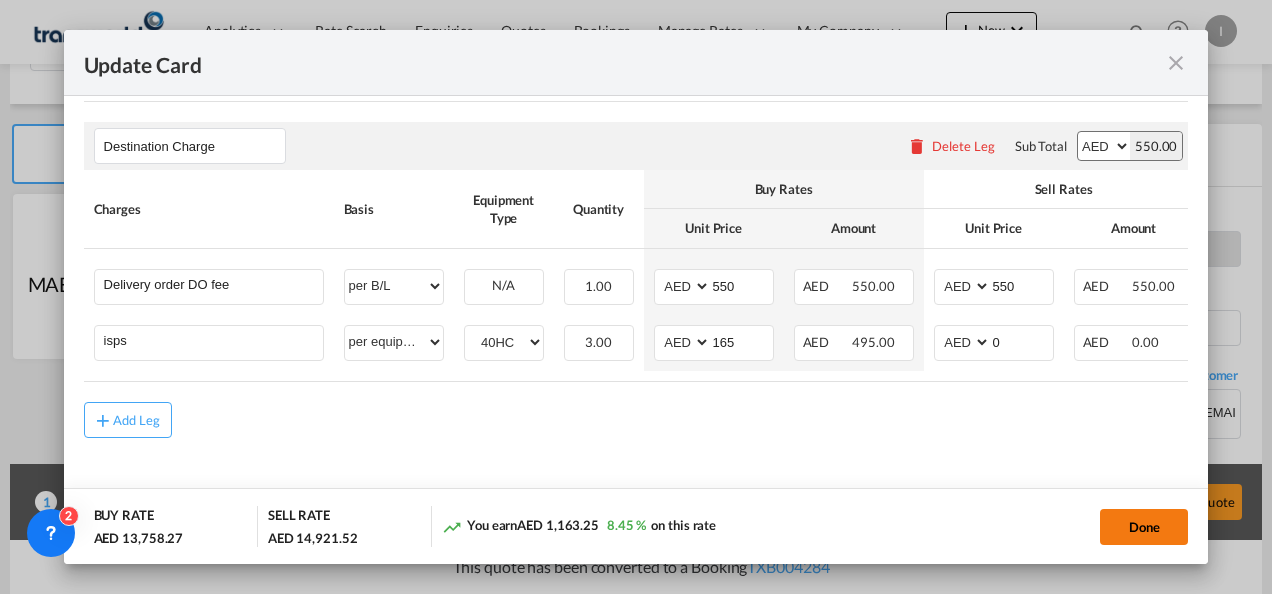 click on "Done" 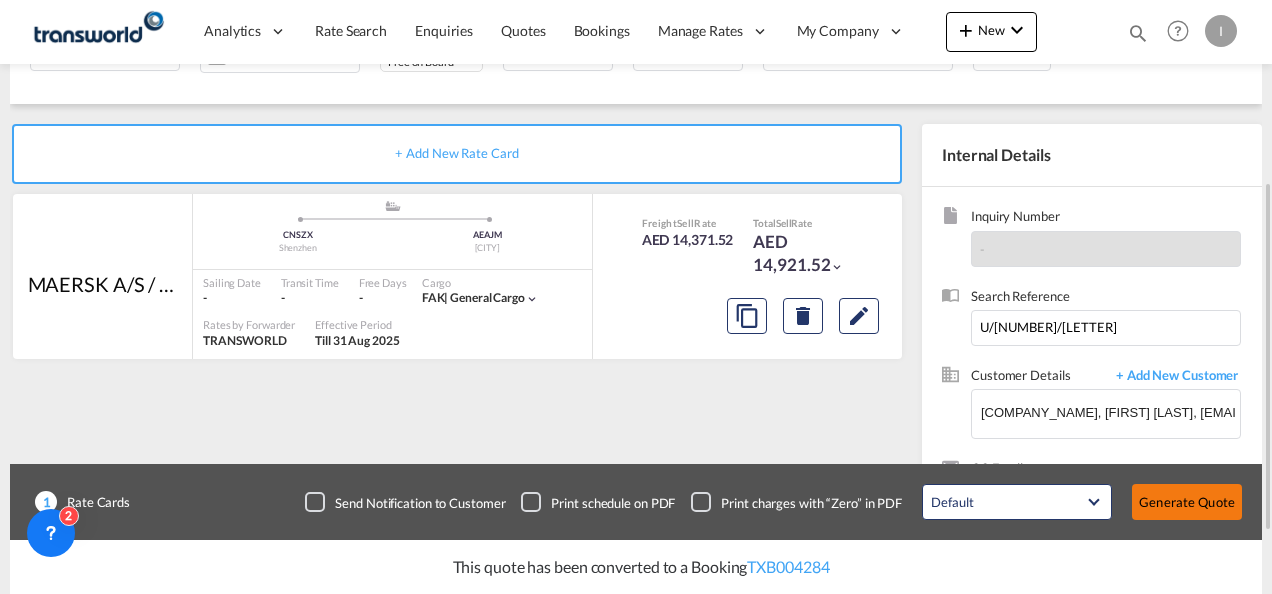click on "Generate Quote" at bounding box center [1187, 502] 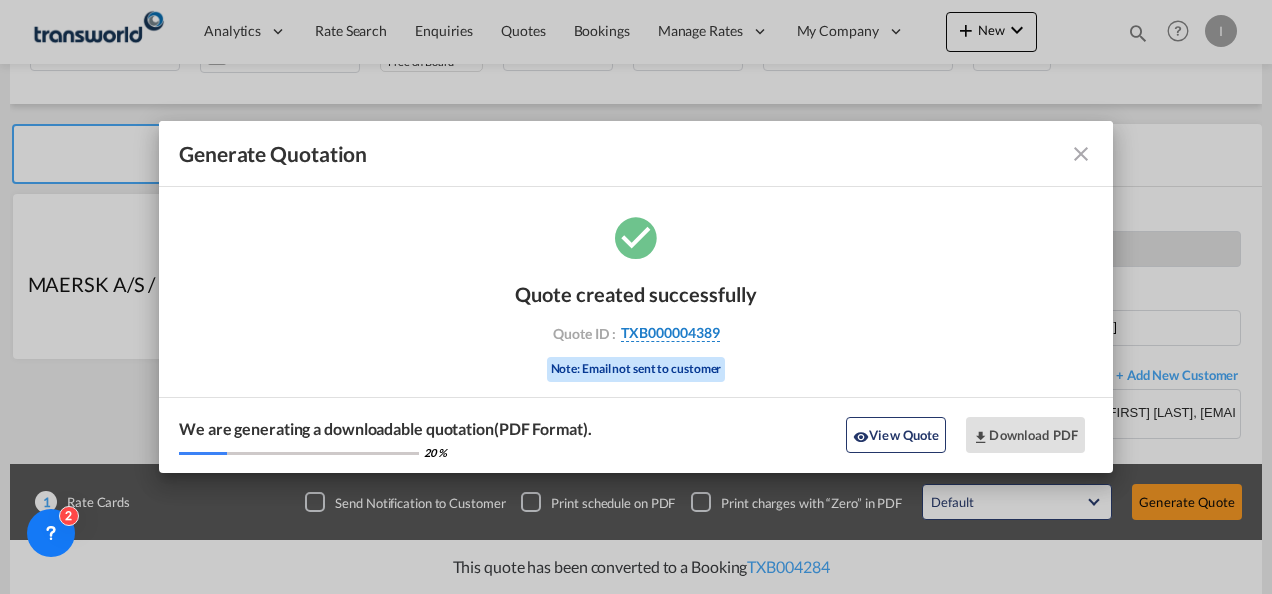 click on "TXB000004389" at bounding box center [670, 333] 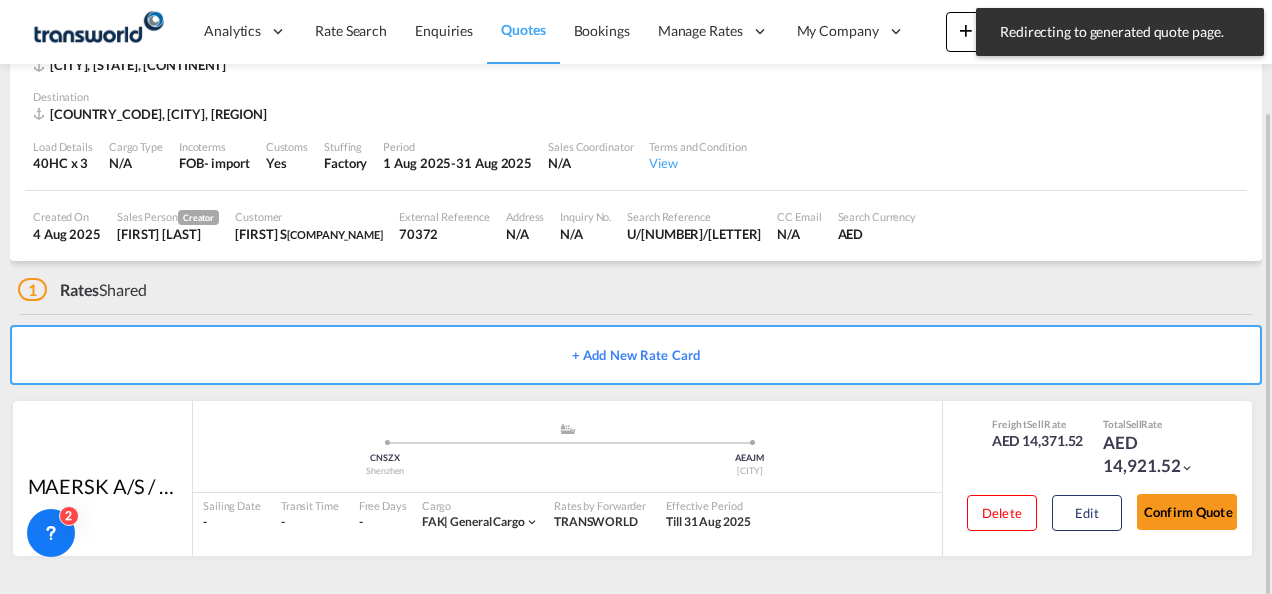 scroll, scrollTop: 122, scrollLeft: 0, axis: vertical 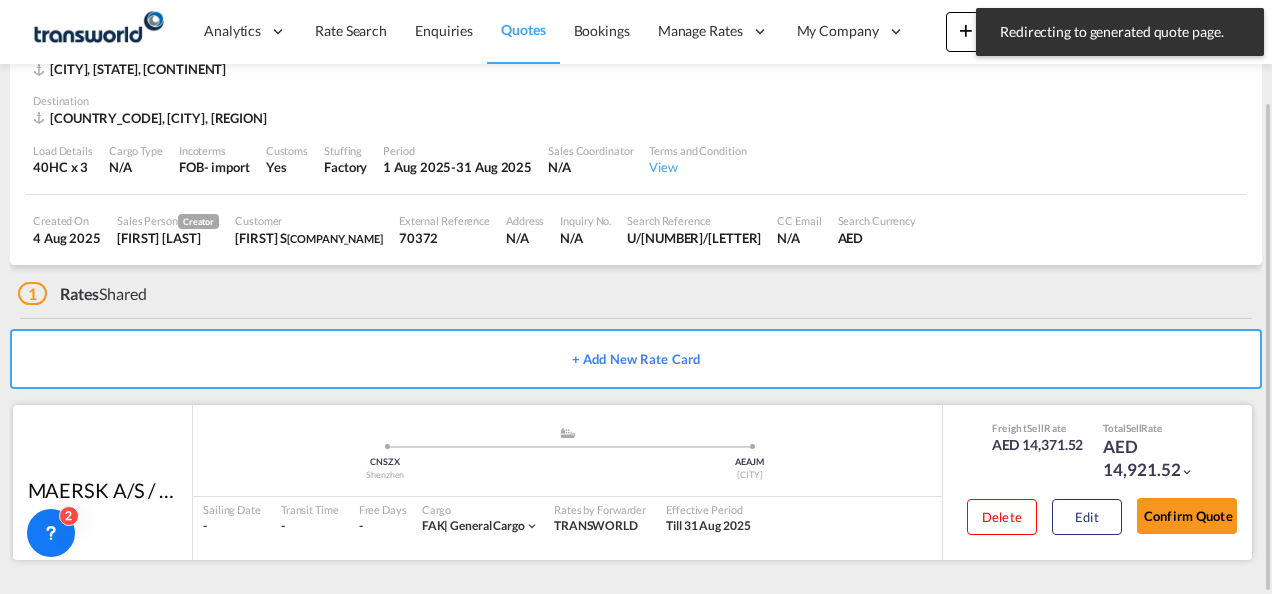 click on "Confirm Quote" at bounding box center [1187, 520] 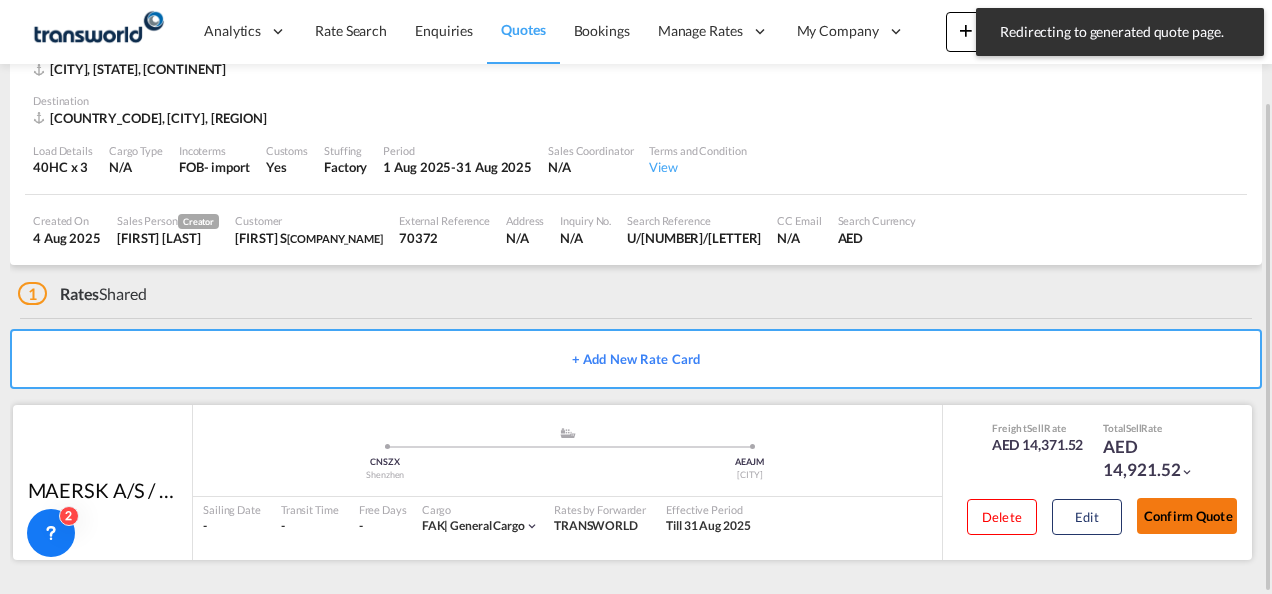 click on "Confirm Quote" at bounding box center (1187, 516) 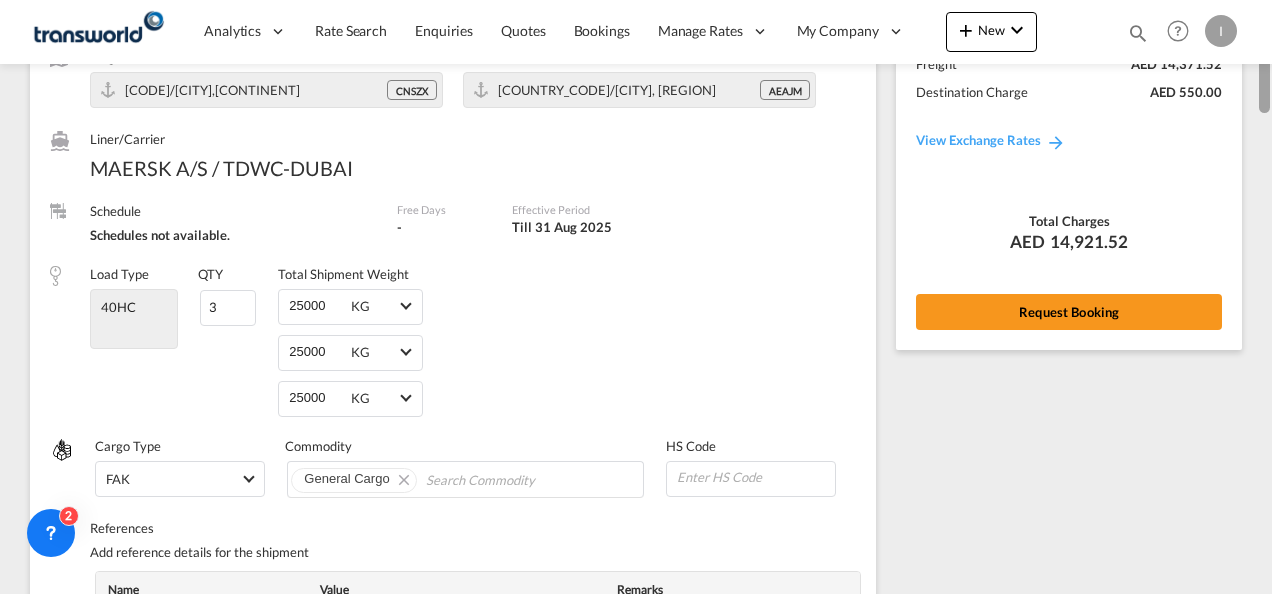 scroll, scrollTop: 0, scrollLeft: 0, axis: both 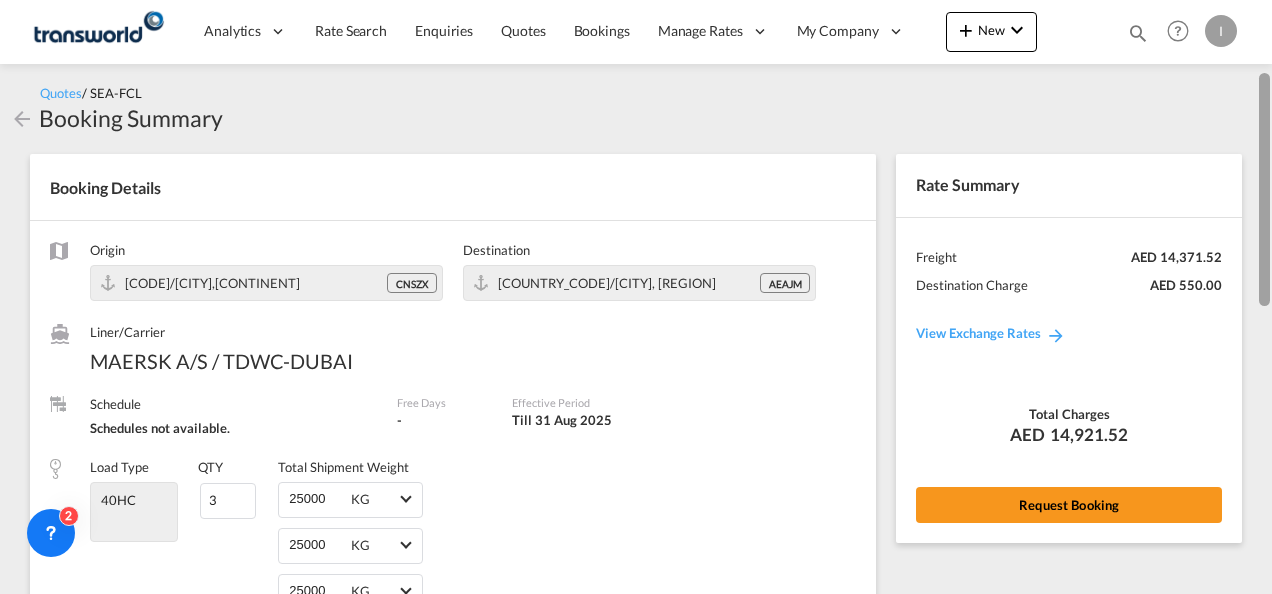 drag, startPoint x: 1264, startPoint y: 466, endPoint x: 1214, endPoint y: 102, distance: 367.41803 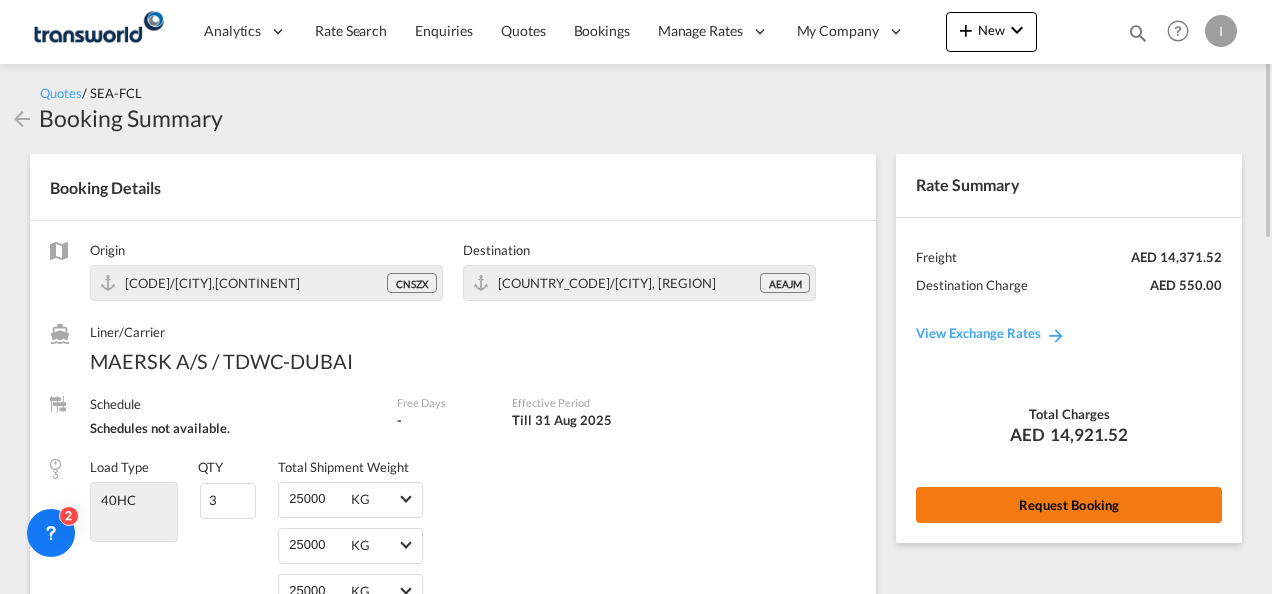 click on "Request Booking" at bounding box center (1069, 505) 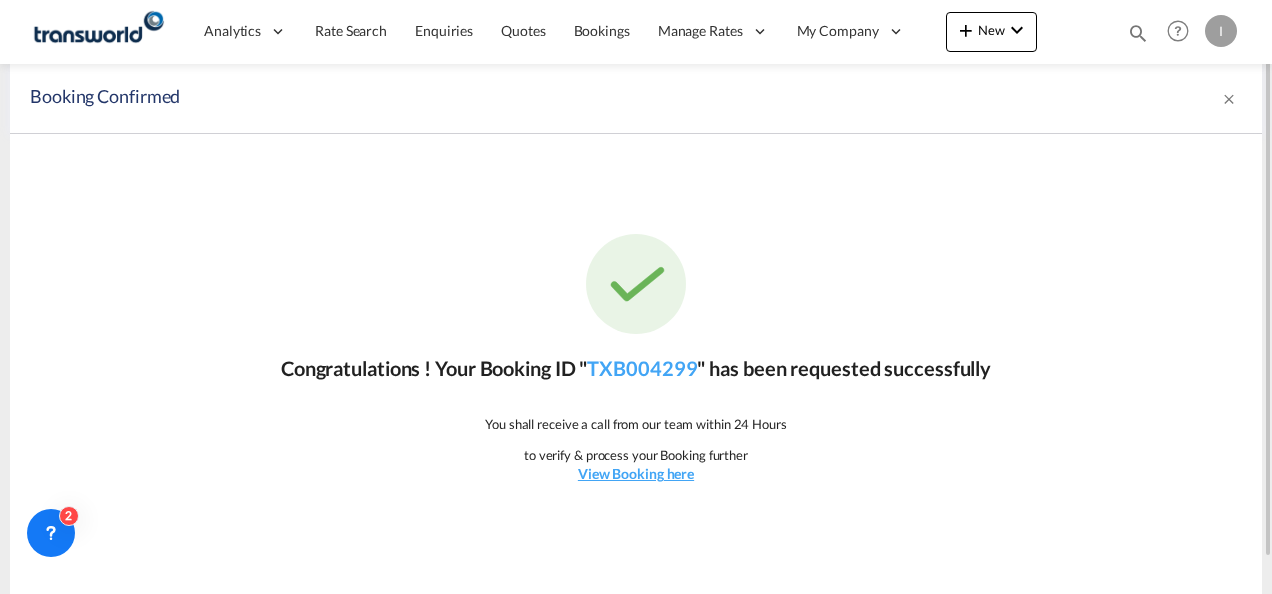 click on "Congratulations ! Your Booking ID "  [BOOKING_ID]  " has been requested successfully You shall receive a call from our team within 24 Hours
to verify & process your Booking further View Booking here" 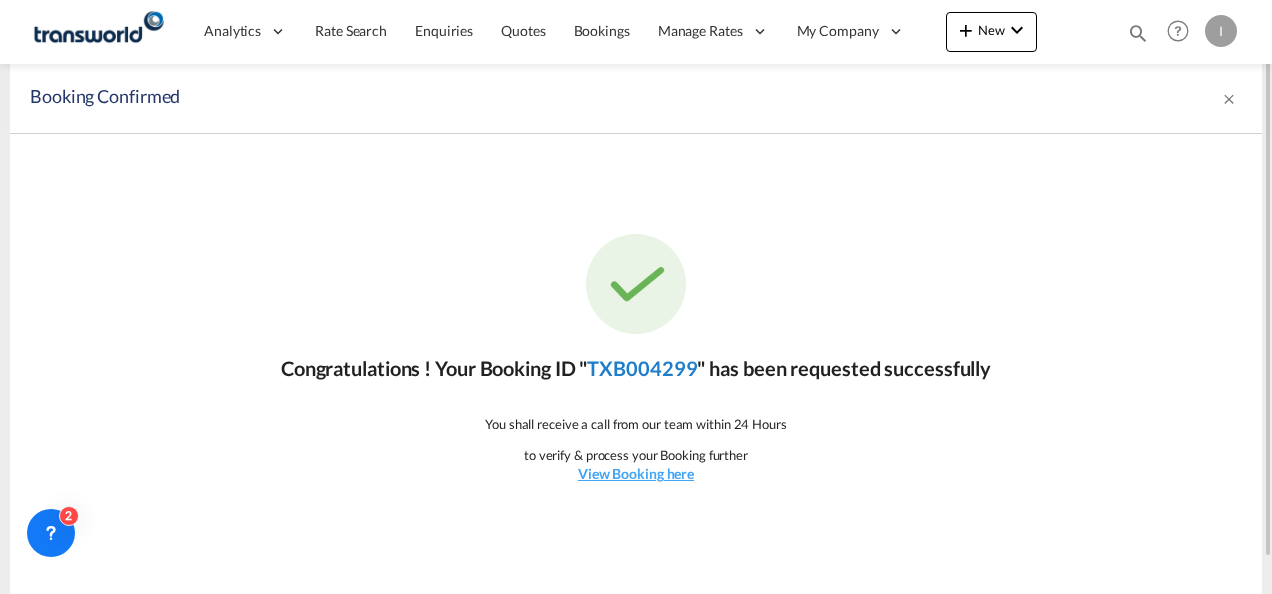 click on "TXB004299" 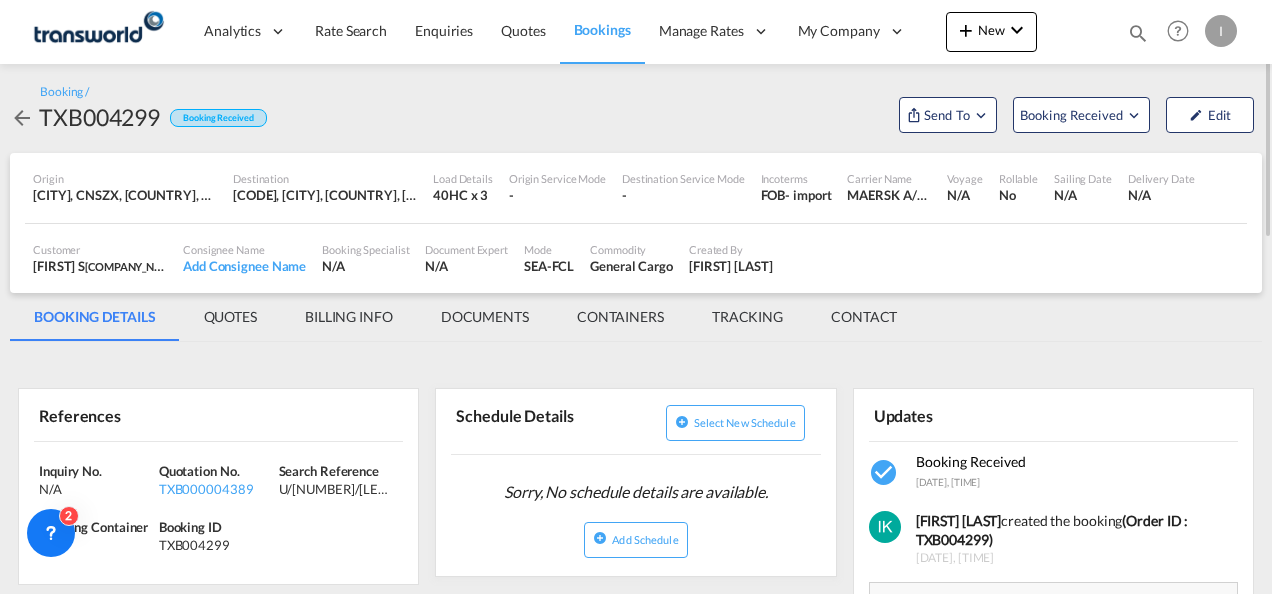 scroll, scrollTop: 0, scrollLeft: 0, axis: both 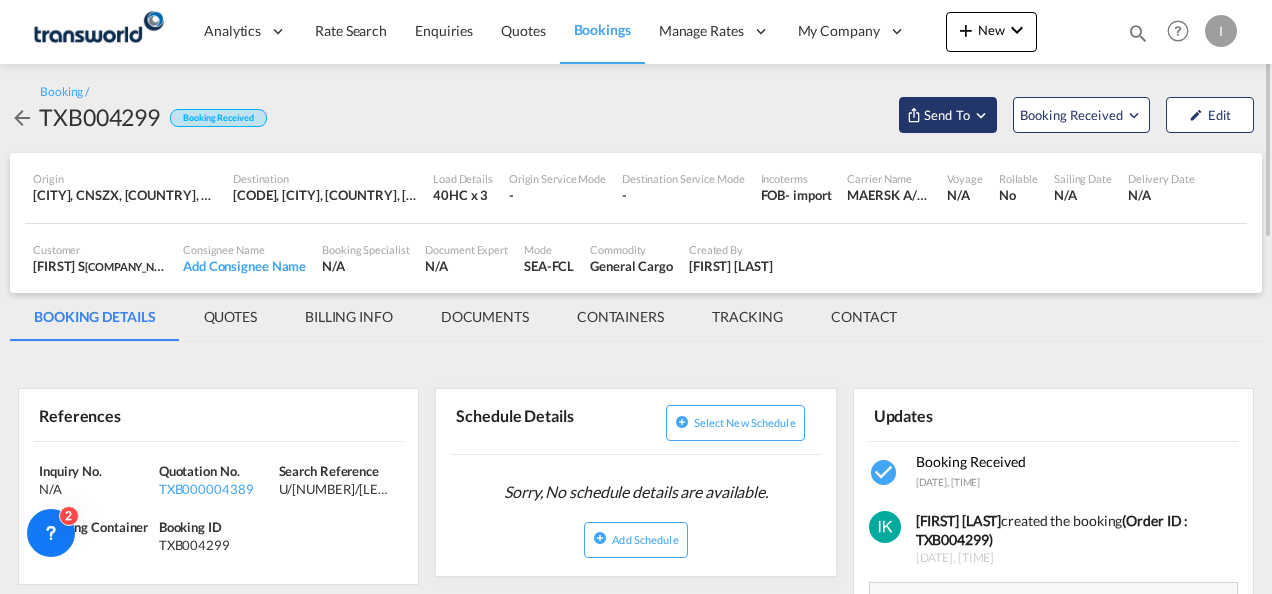 click on "Send To" at bounding box center [947, 115] 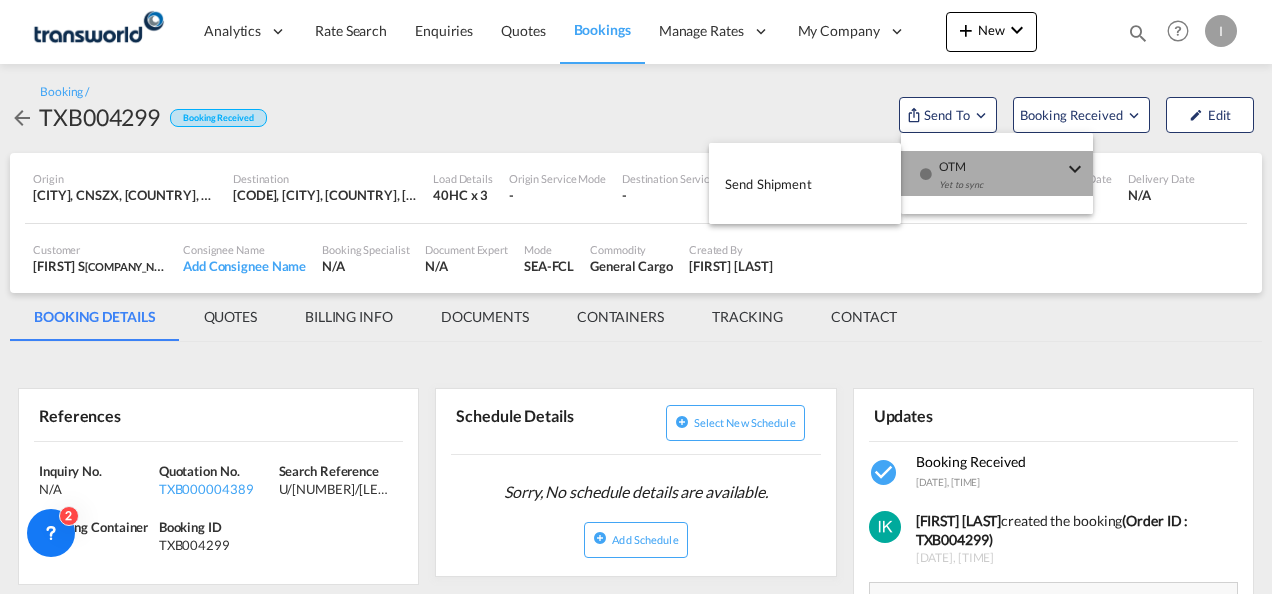 click on "Yet to sync" at bounding box center [1001, 190] 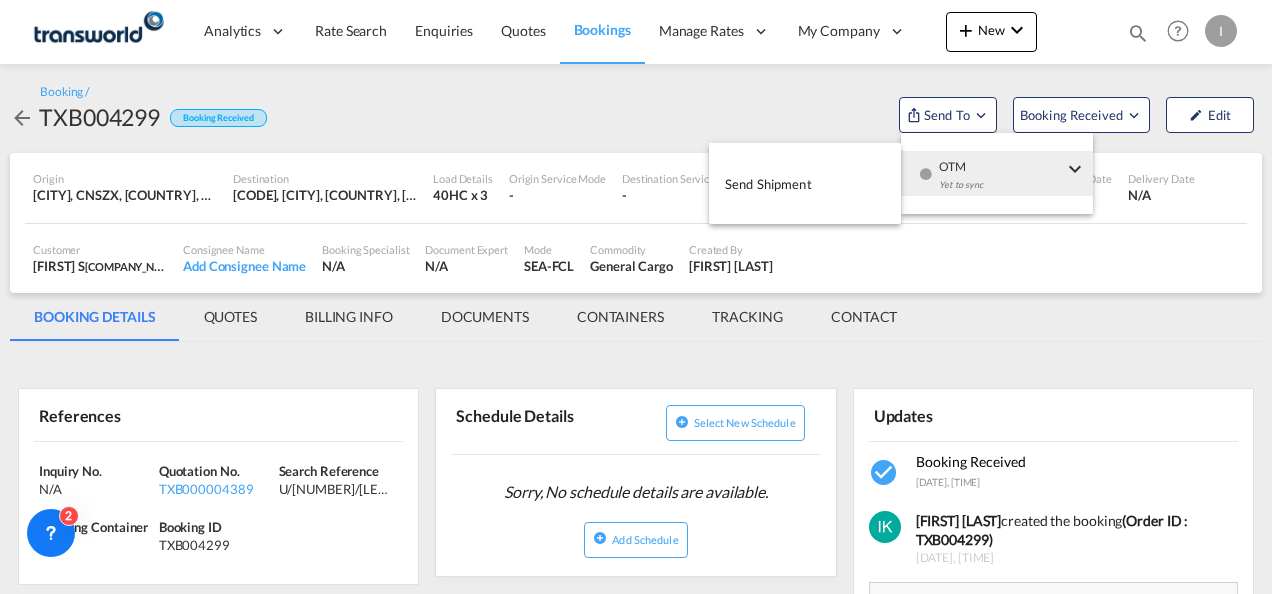 click on "Send Shipment" at bounding box center (805, 183) 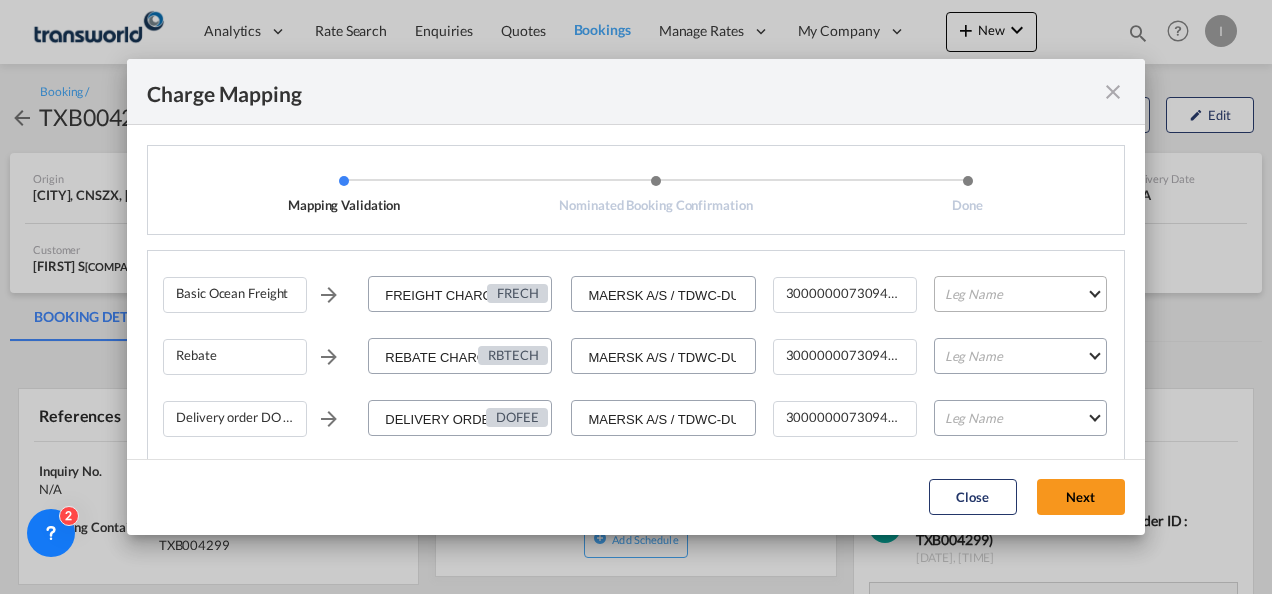 click on "Leg Name HANDLING ORIGIN VESSEL HANDLING DESTINATION OTHERS TL PICK UP CUSTOMS ORIGIN CUSTOMS DESTINATION TL DELIVERY" at bounding box center [1020, 294] 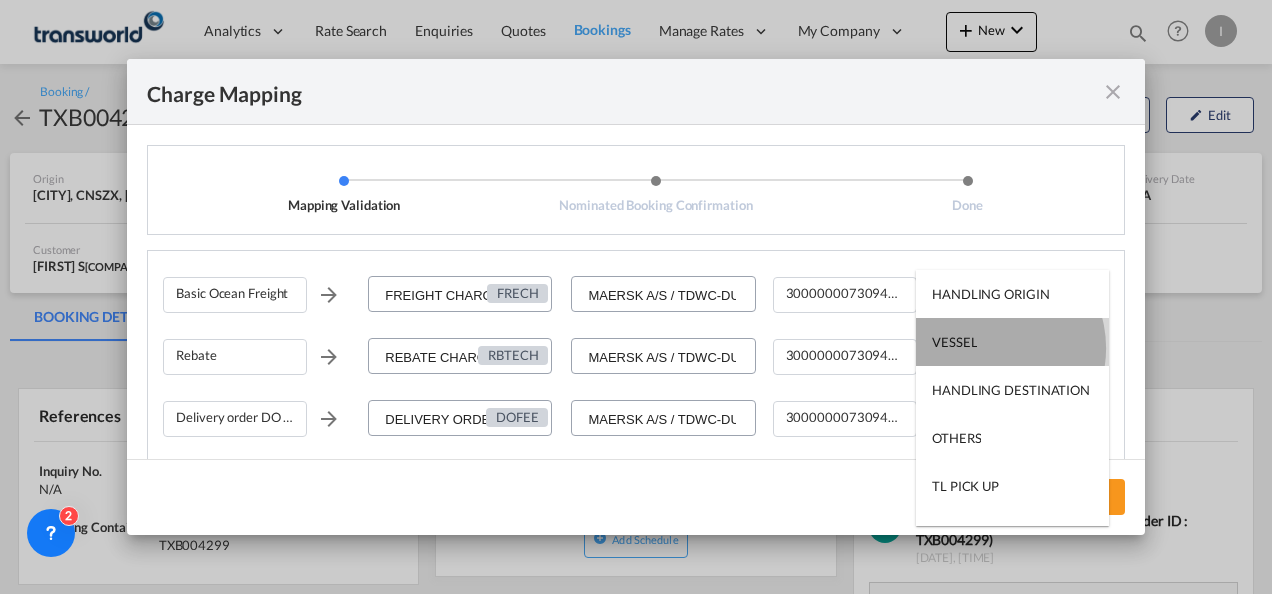 click on "VESSEL" at bounding box center [1012, 342] 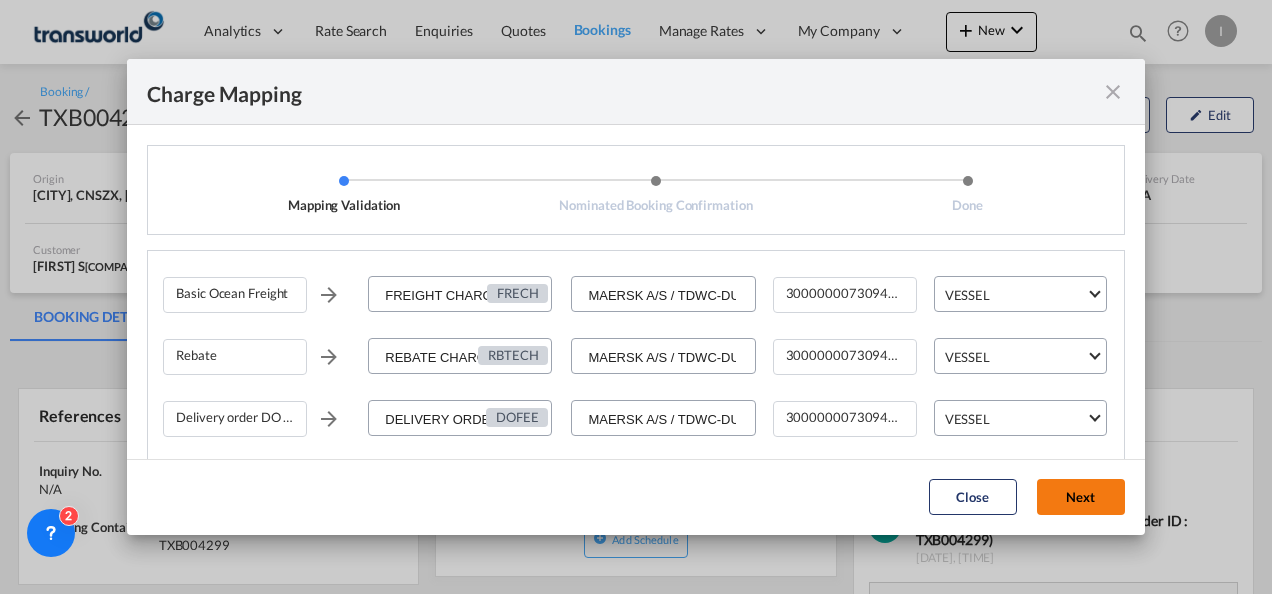 click on "Next" 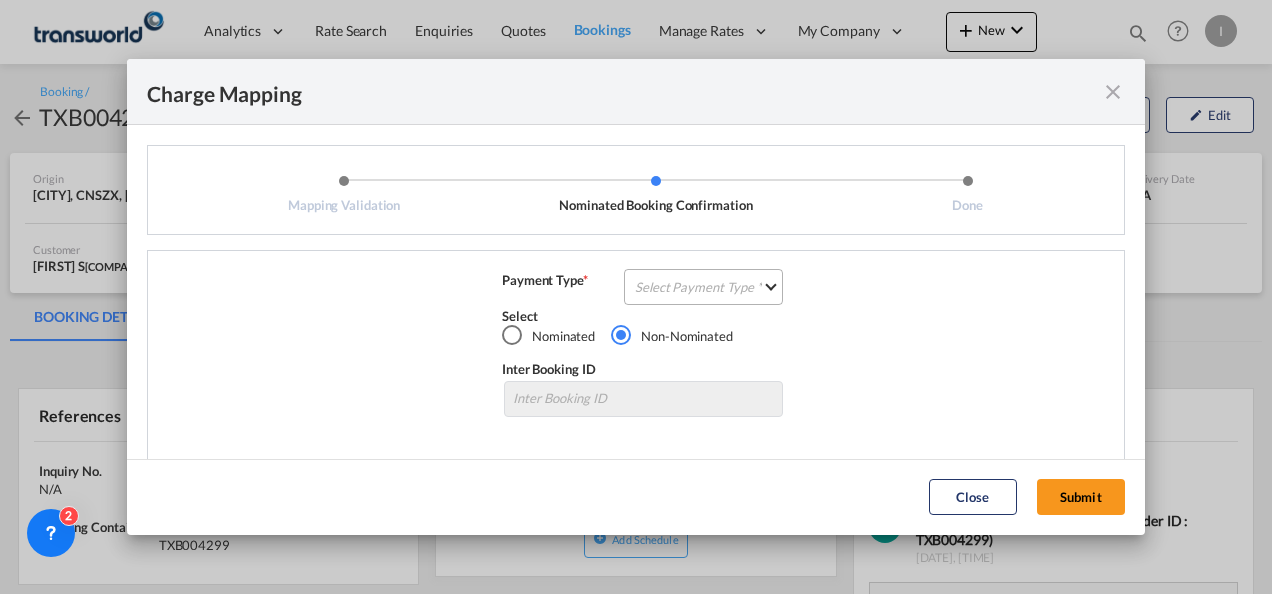 click on "Select Payment Type
COLLECT
PREPAID" at bounding box center [703, 287] 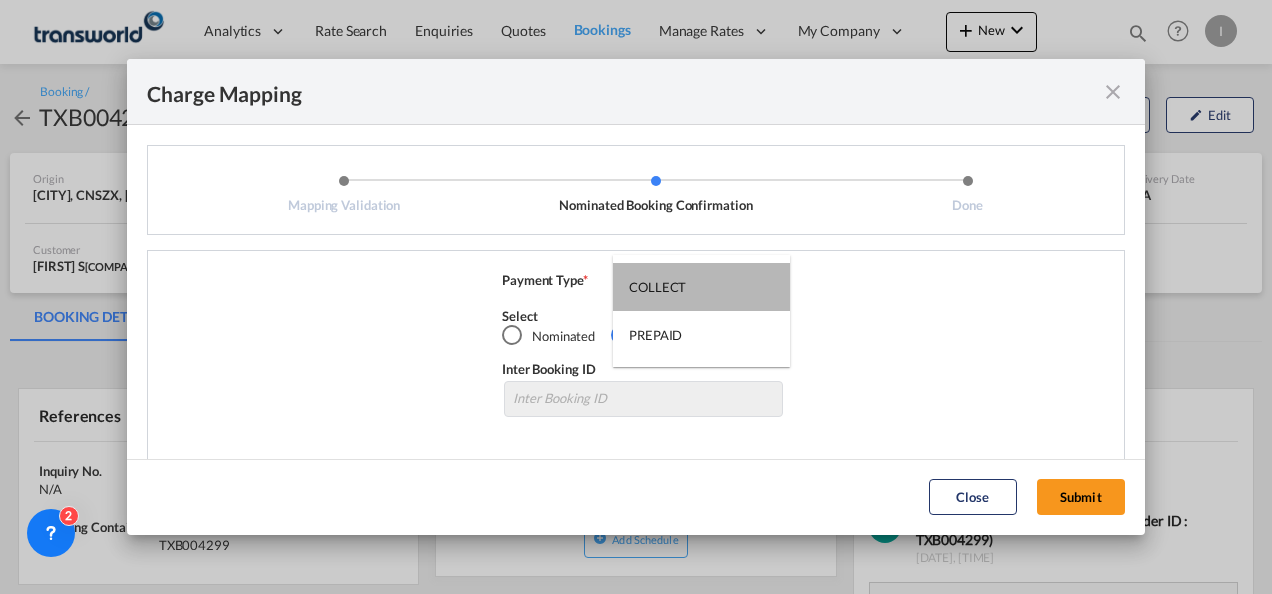 click on "COLLECT" at bounding box center (701, 287) 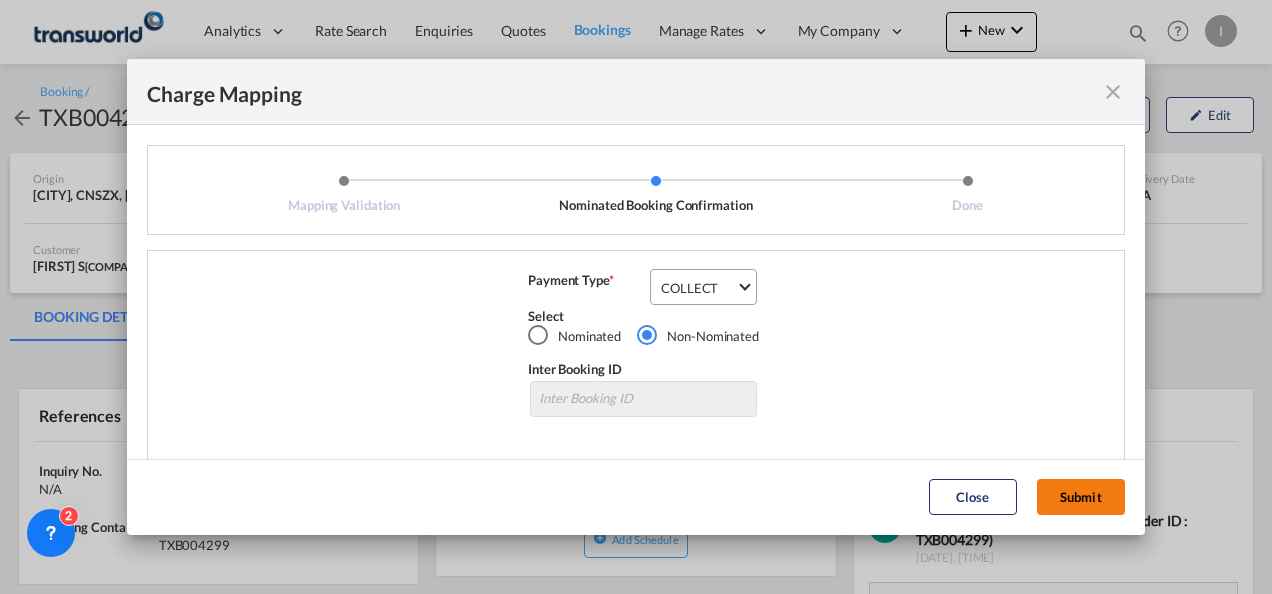 click on "Submit" 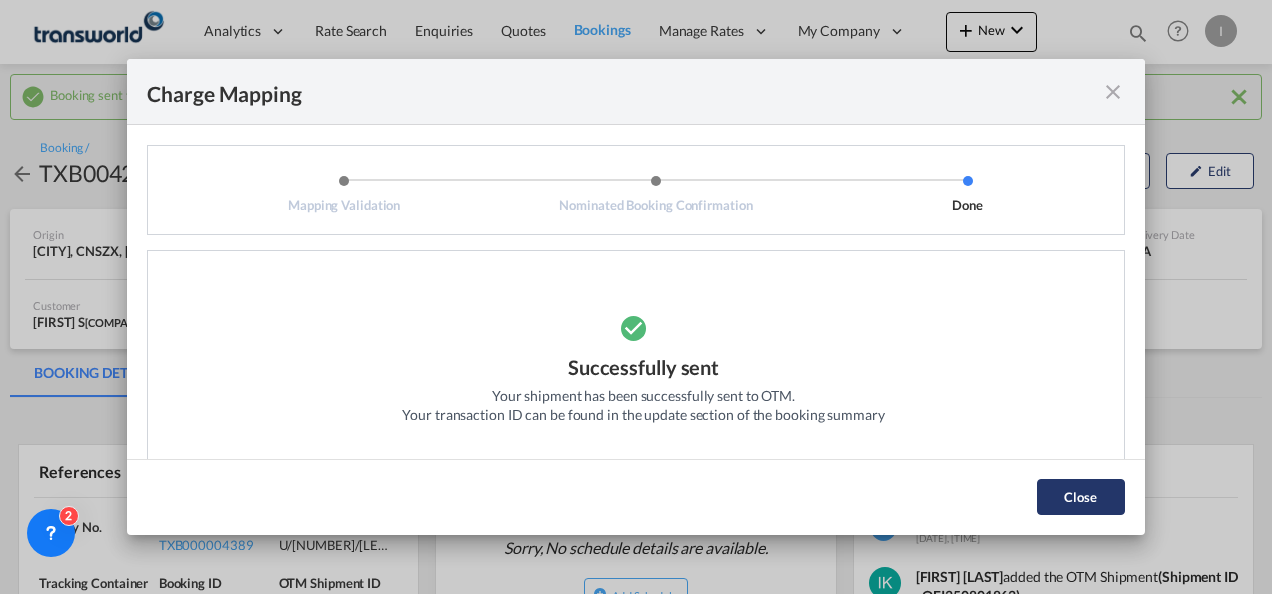 click on "Close" 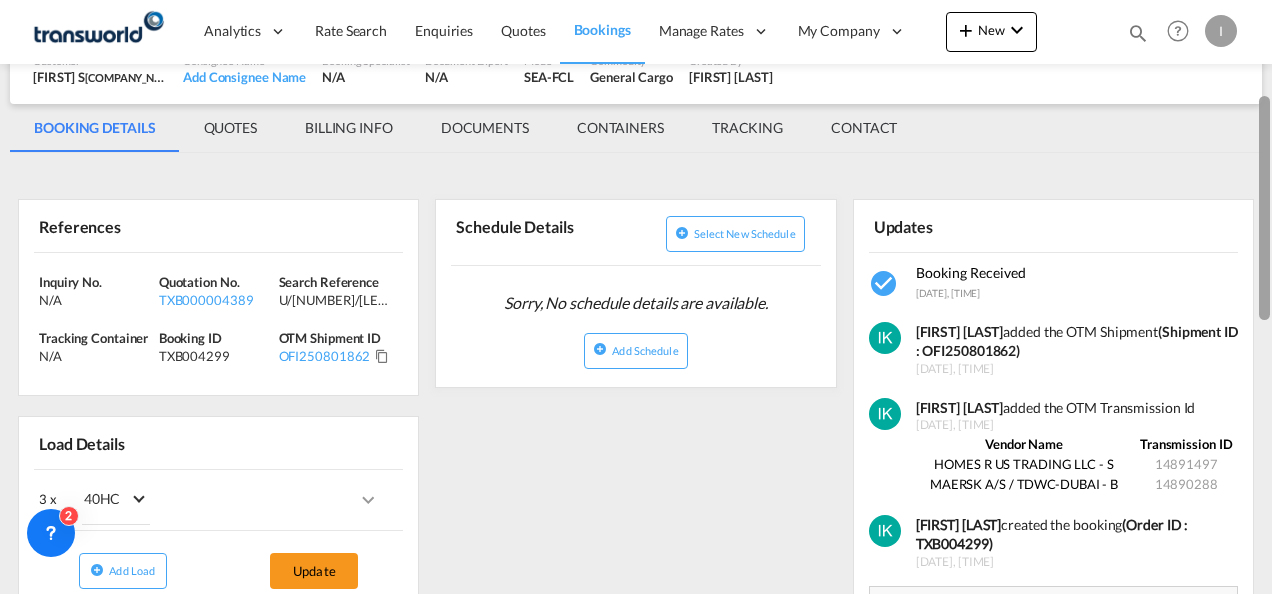 scroll, scrollTop: 261, scrollLeft: 0, axis: vertical 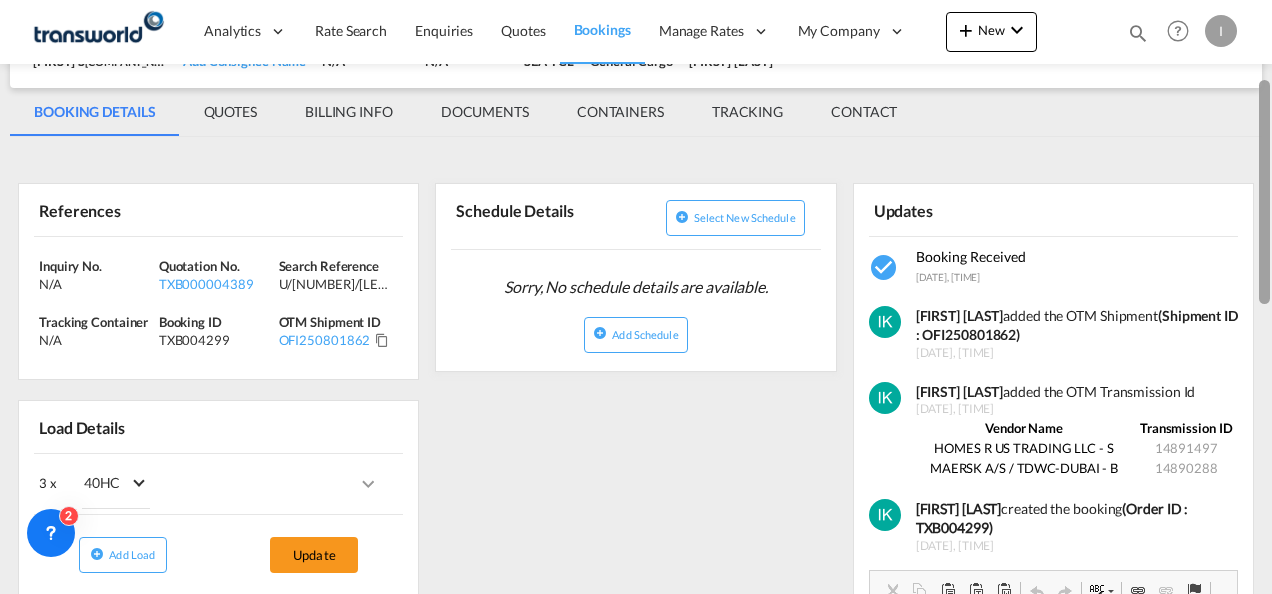 drag, startPoint x: 1266, startPoint y: 221, endPoint x: 1271, endPoint y: 320, distance: 99.12618 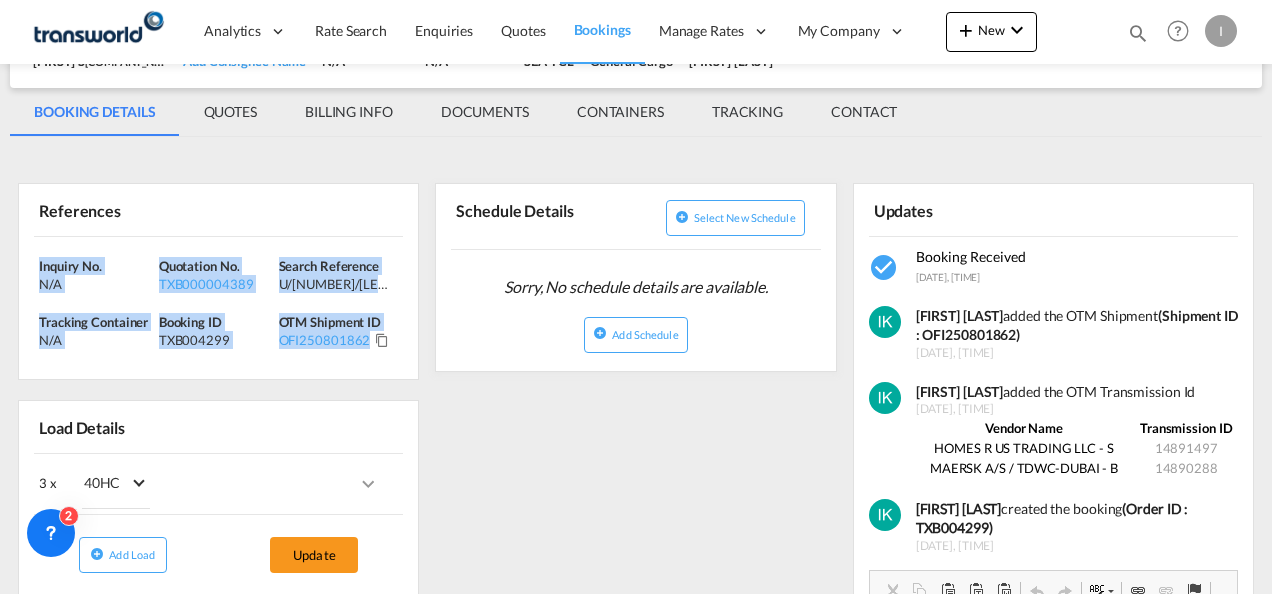 drag, startPoint x: 405, startPoint y: 344, endPoint x: -2, endPoint y: 251, distance: 417.4901 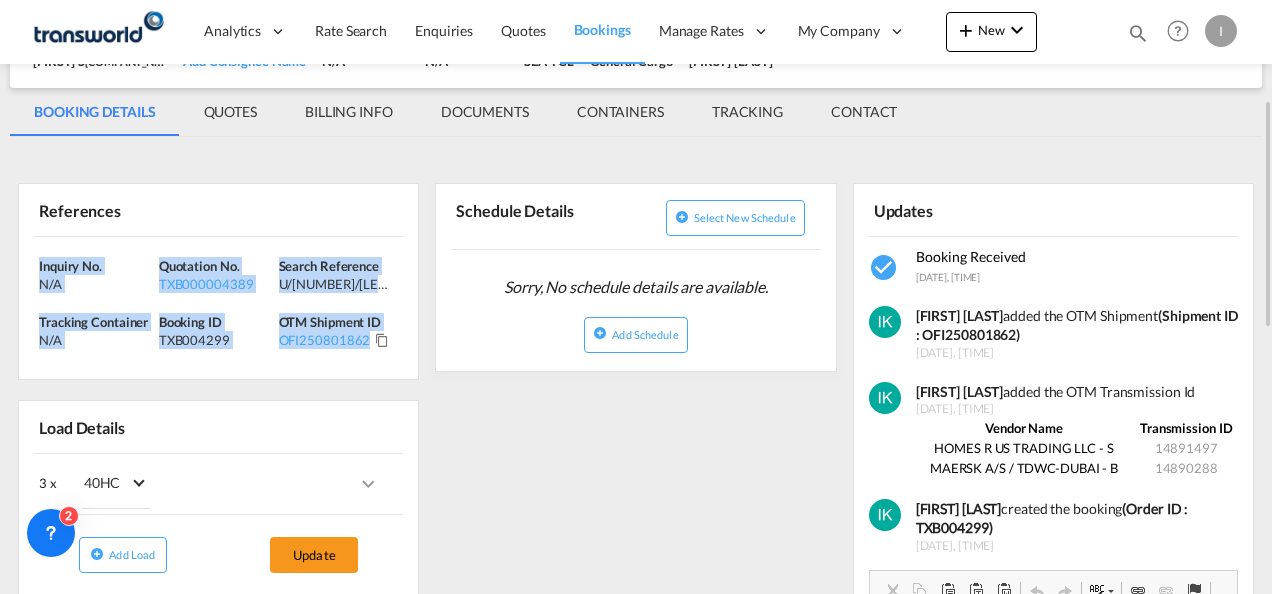 copy on "Inquiry No. N/A Quotation No. TXB000004389 Search Reference U/25A/F354 Tracking Container
N/A Booking ID TXB004299 OTM Shipment ID OFI250801862" 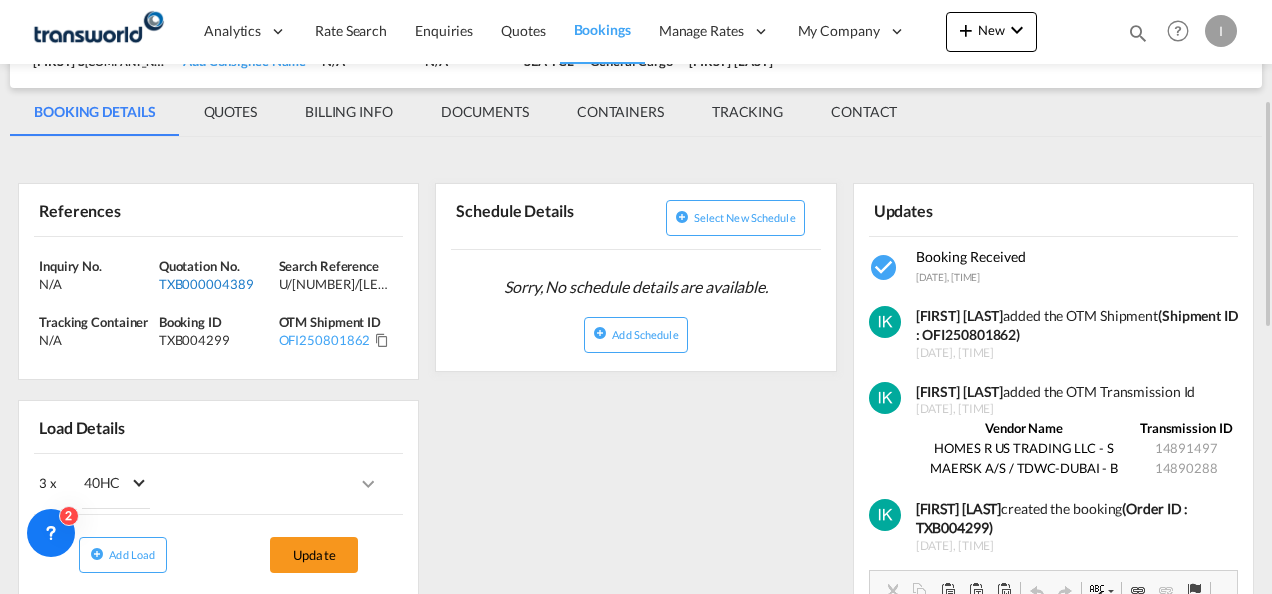 click on "TXB000004389" at bounding box center (216, 284) 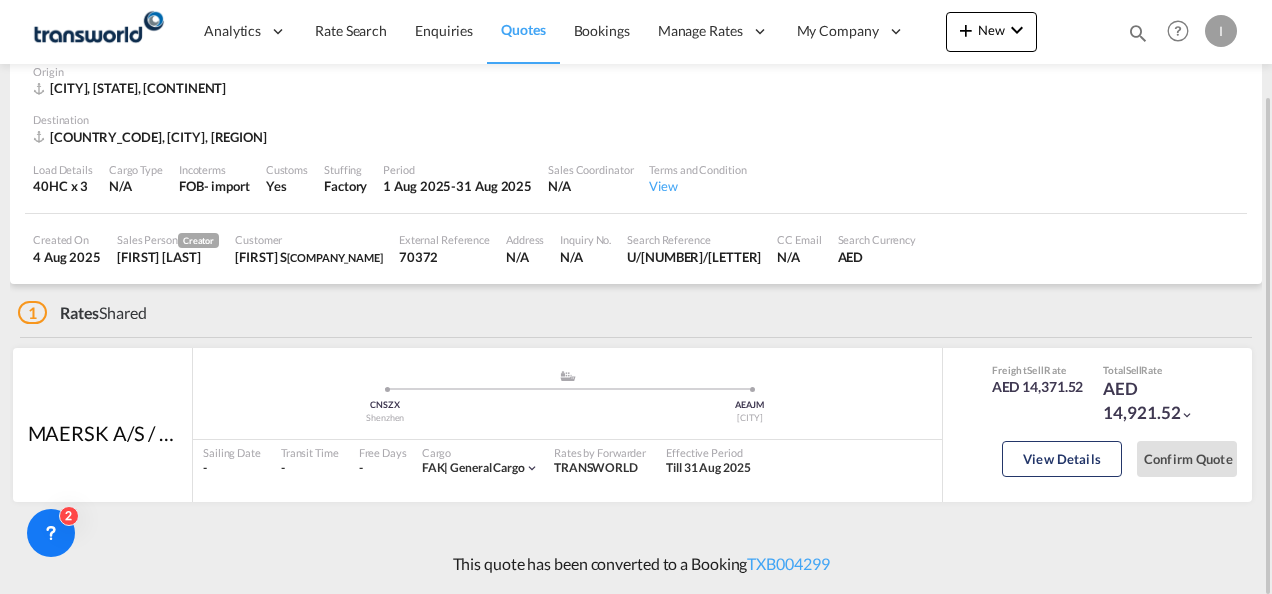 scroll, scrollTop: 100, scrollLeft: 0, axis: vertical 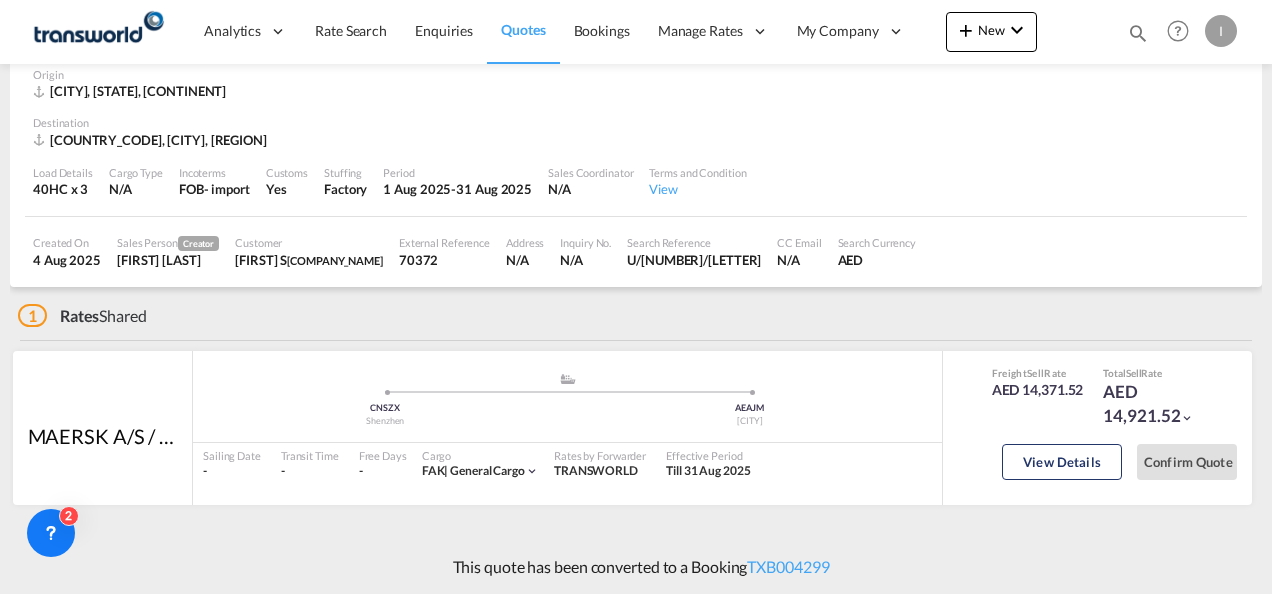 drag, startPoint x: 1271, startPoint y: 336, endPoint x: 1275, endPoint y: 108, distance: 228.03508 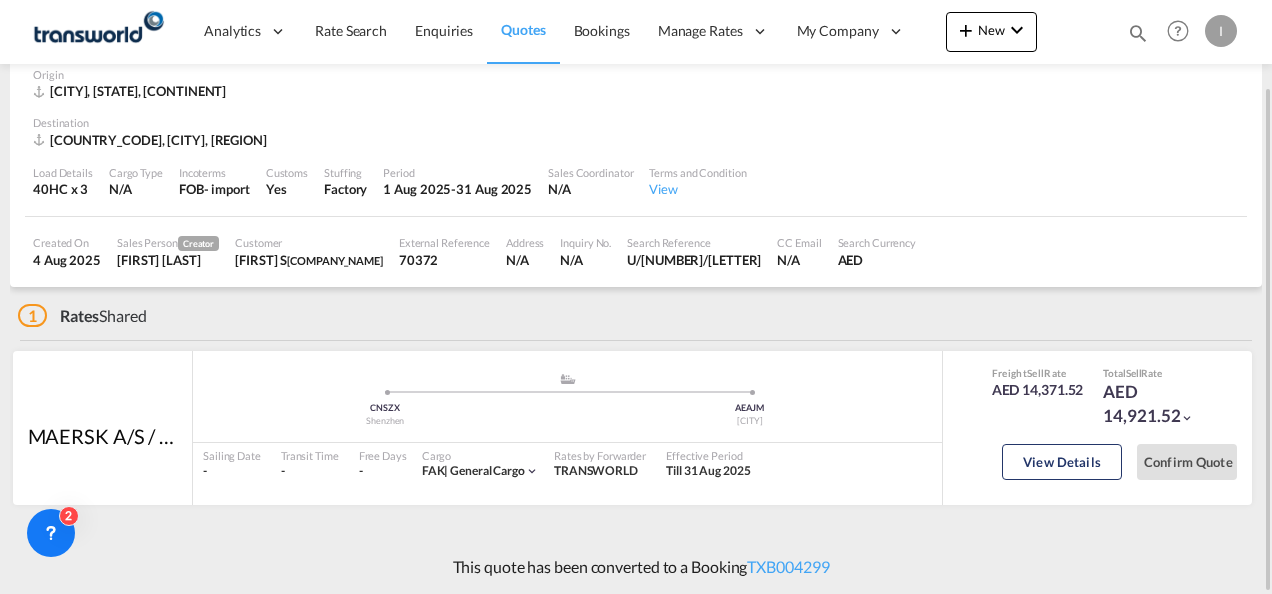 click on "Sales Person  Creator
[NAME] [LAST]
Customer
[NAME] [INITIAL] [COMPANY_NAME] External Reference
[REFERENCE_NUMBER] Address N/A Inquiry No. N/A Search Reference [REFERENCE_NUMBER]
CC Email
N/A Search Currency
AED" at bounding box center [636, 252] 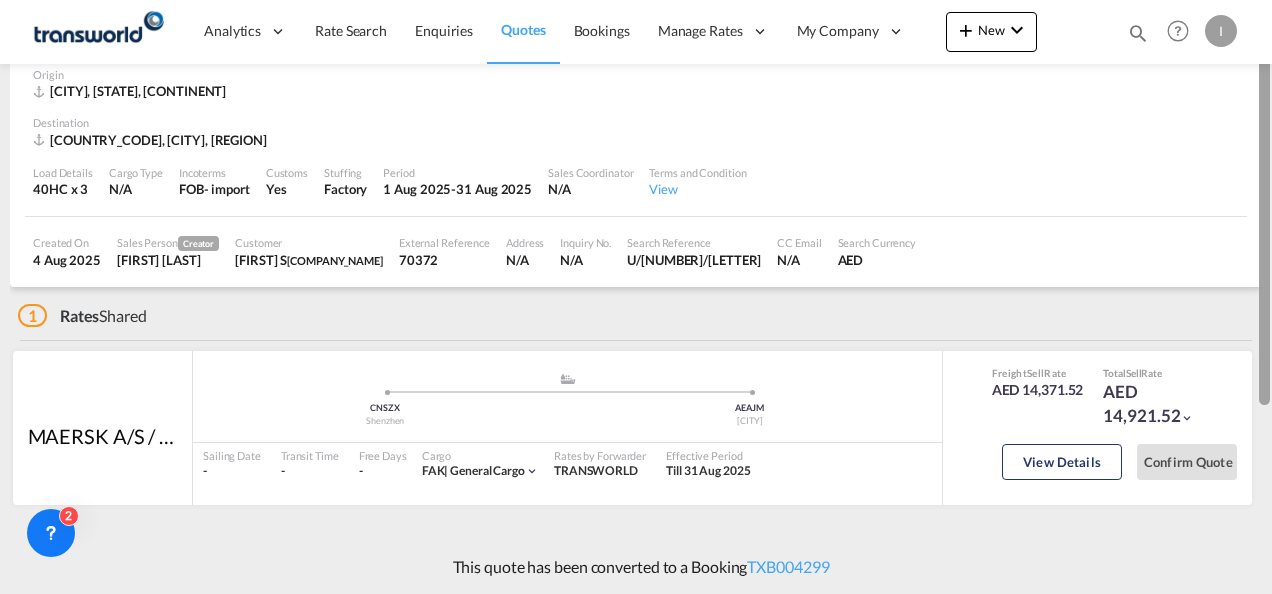 scroll, scrollTop: 0, scrollLeft: 0, axis: both 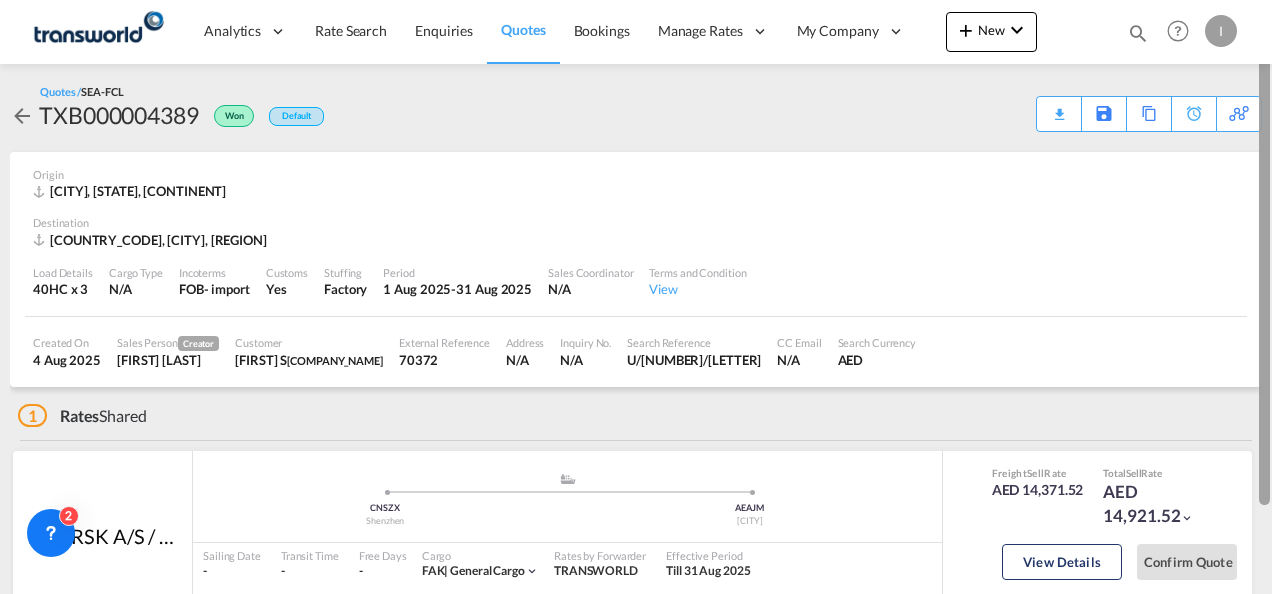 drag, startPoint x: 1262, startPoint y: 266, endPoint x: 1275, endPoint y: 33, distance: 233.36238 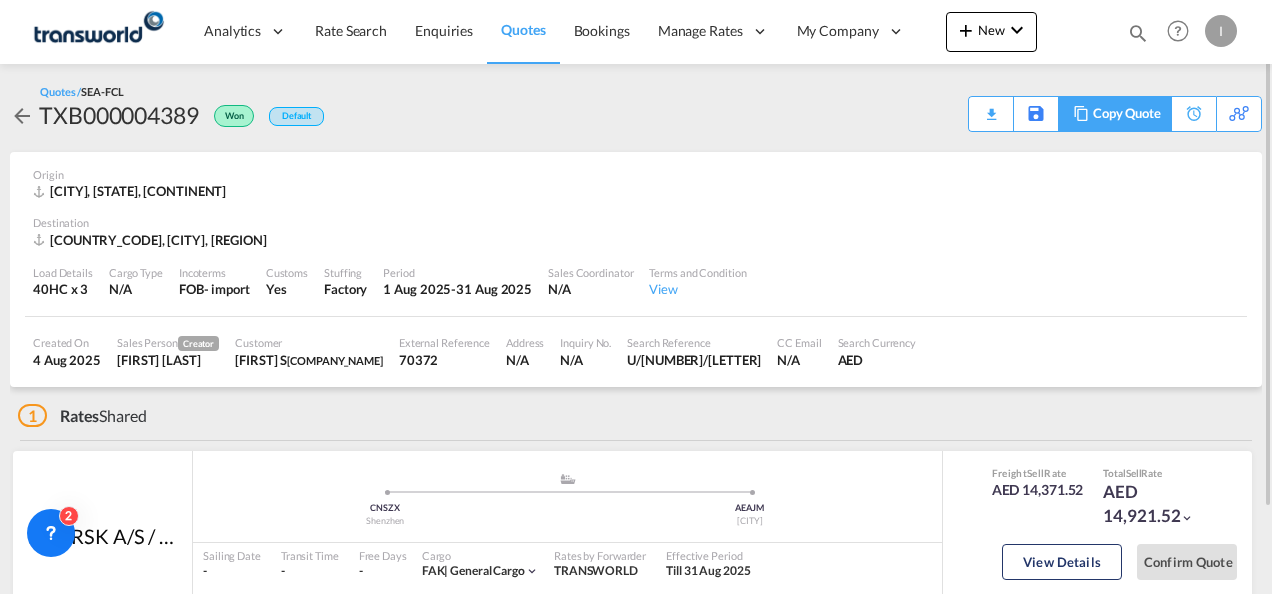 click on "Copy Quote" at bounding box center [1127, 114] 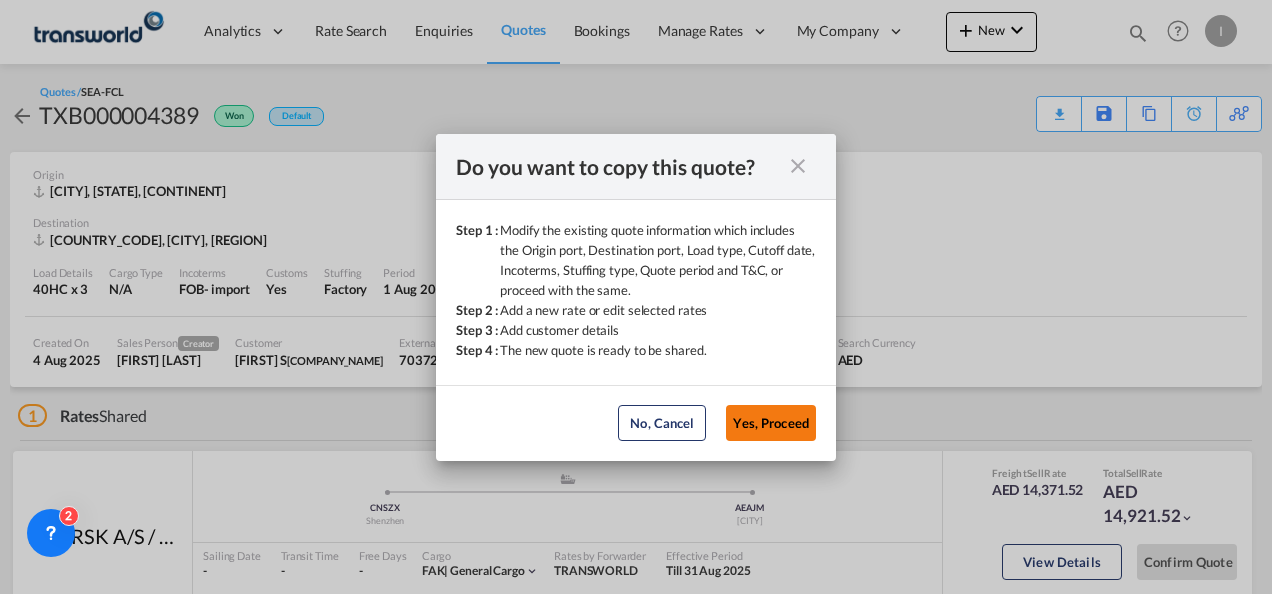 click on "Yes, Proceed" 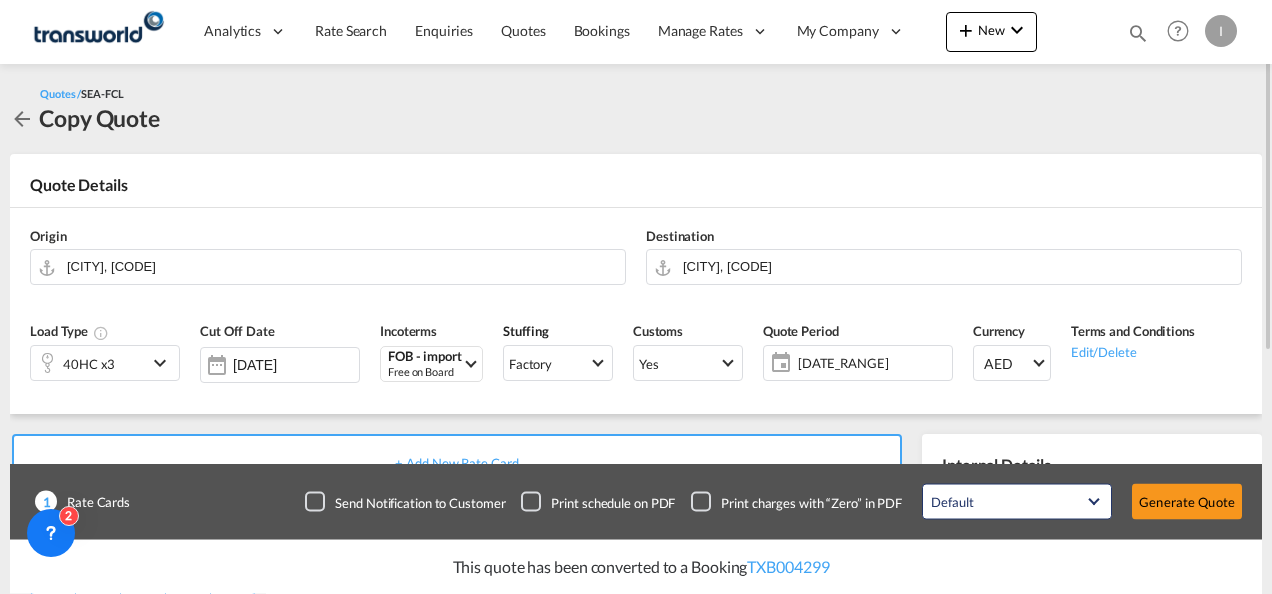 click on "40HC x3" at bounding box center (89, 363) 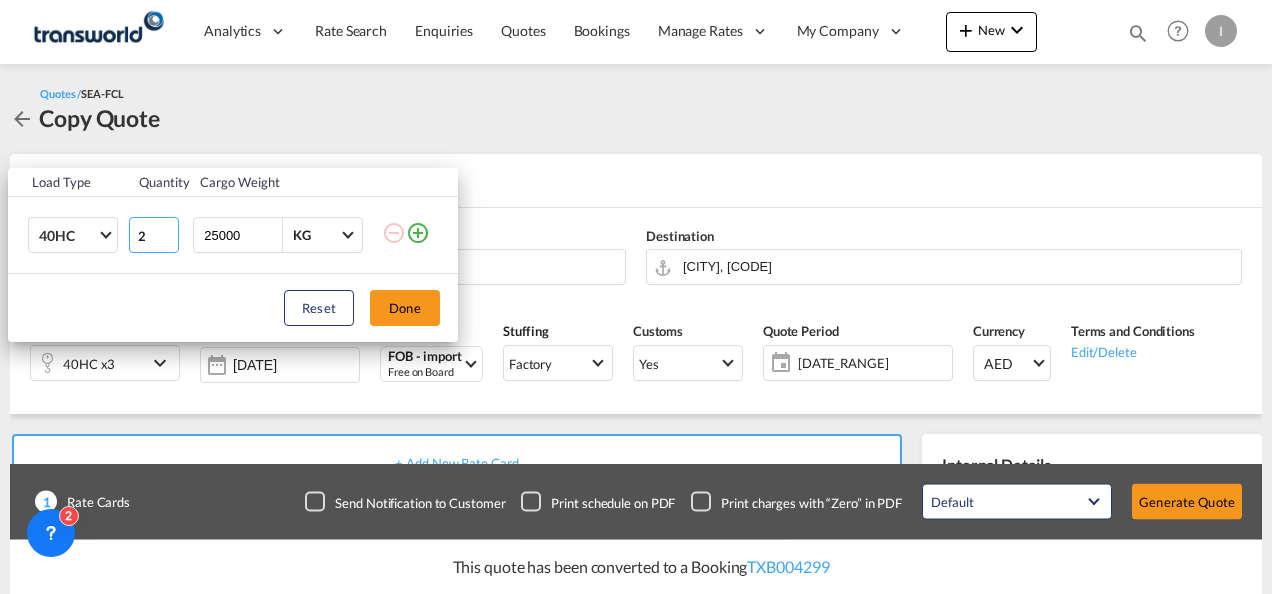 type on "2" 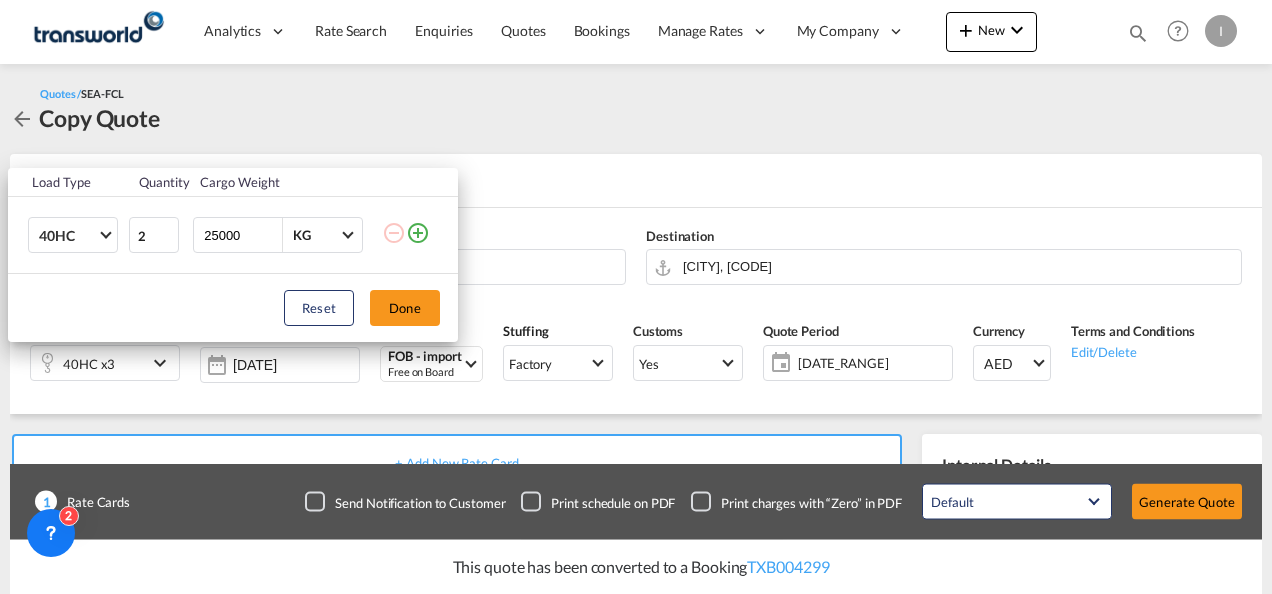 click on "Reset Done" at bounding box center [233, 308] 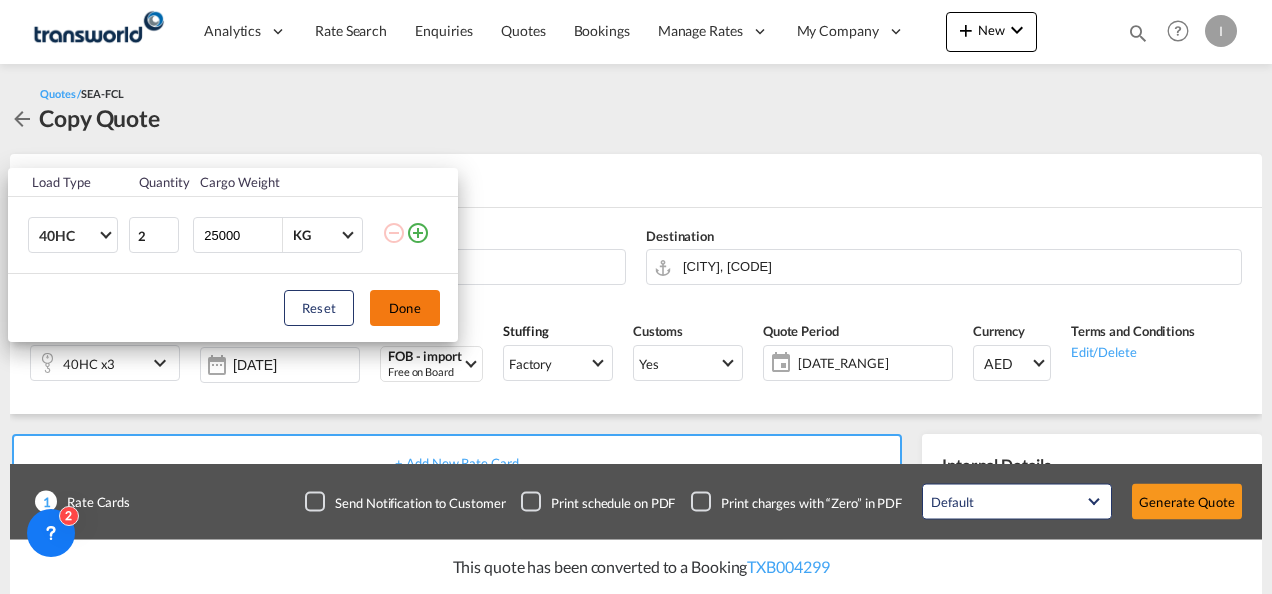 click on "Done" at bounding box center [405, 308] 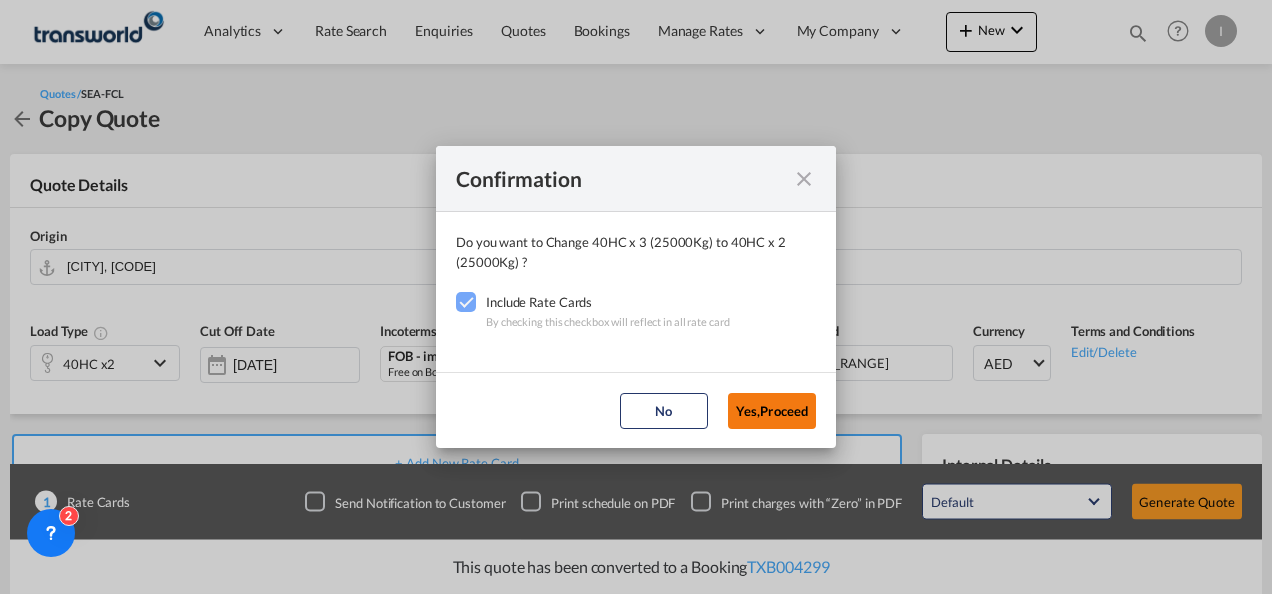 click on "Yes,Proceed" at bounding box center (772, 411) 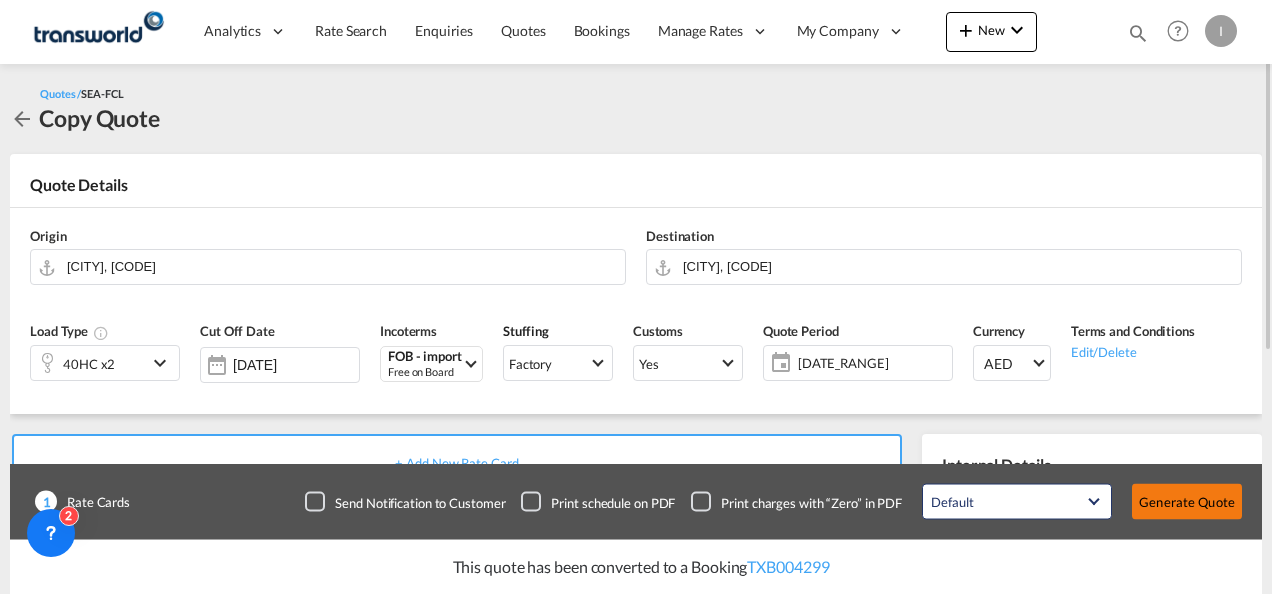 click on "Generate Quote" at bounding box center (1187, 502) 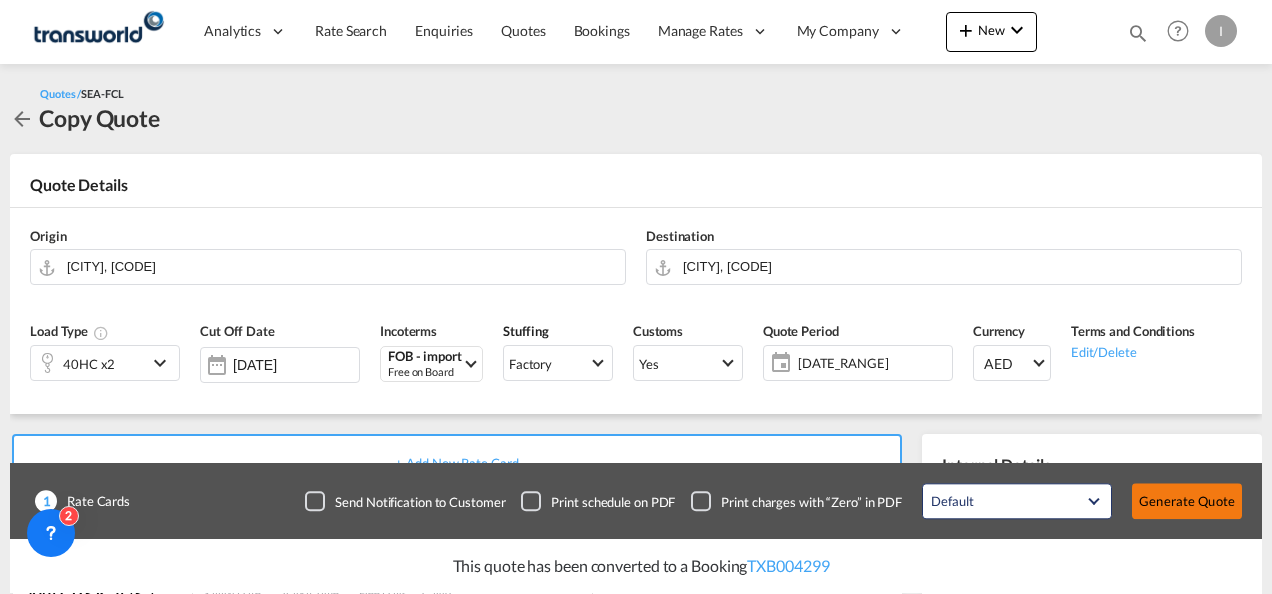 scroll, scrollTop: 412, scrollLeft: 0, axis: vertical 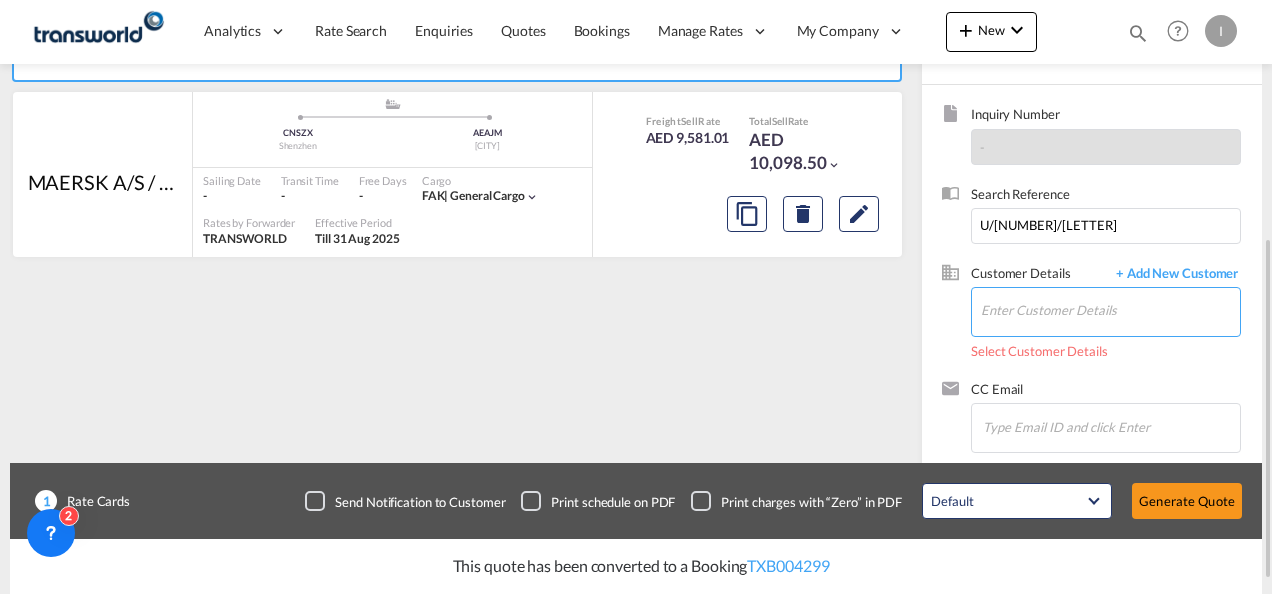 click on "Enter Customer Details" at bounding box center (1110, 310) 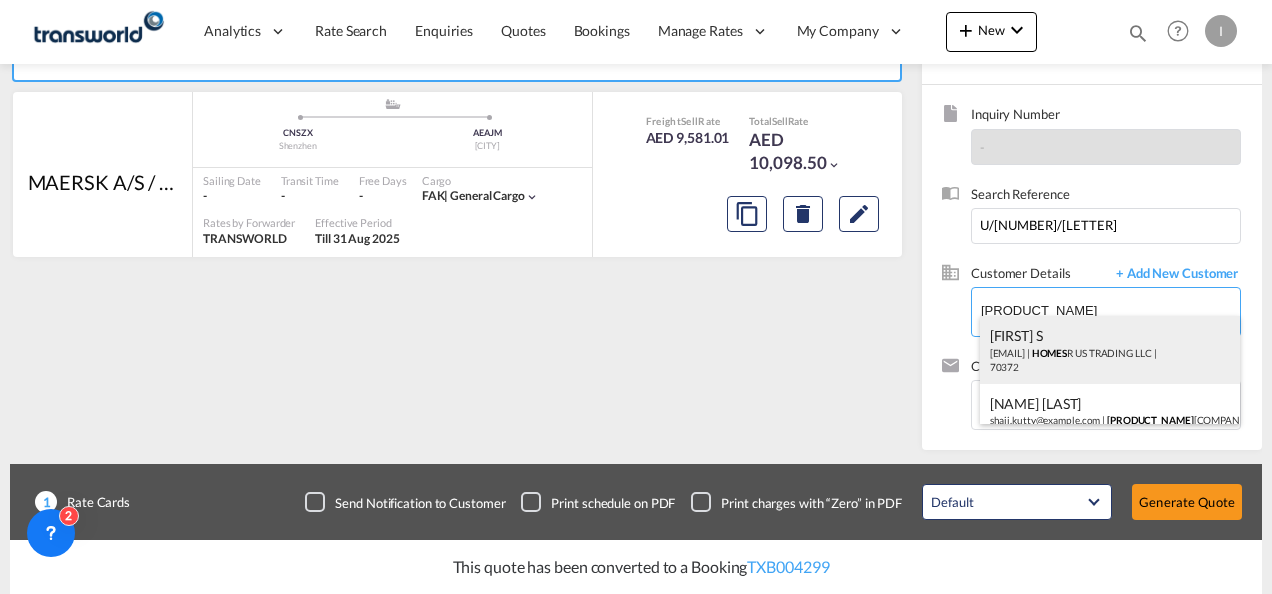 click on "[COMPANY_NAME]
|      [NUMBER]" at bounding box center (1110, 350) 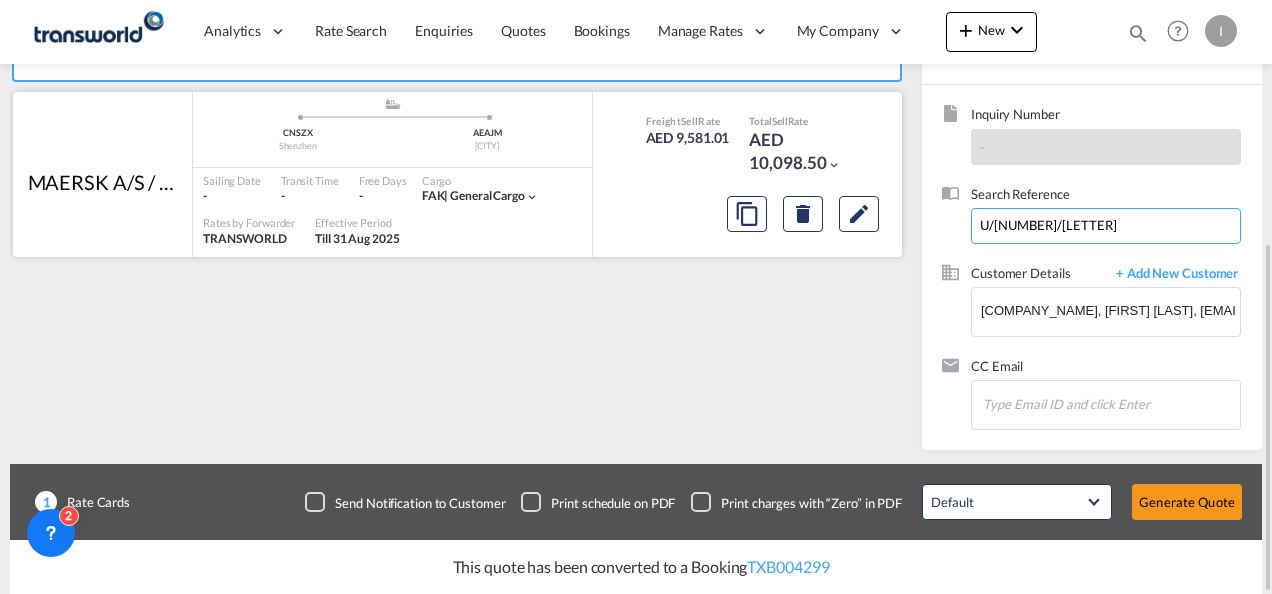 drag, startPoint x: 1091, startPoint y: 231, endPoint x: 754, endPoint y: 238, distance: 337.0727 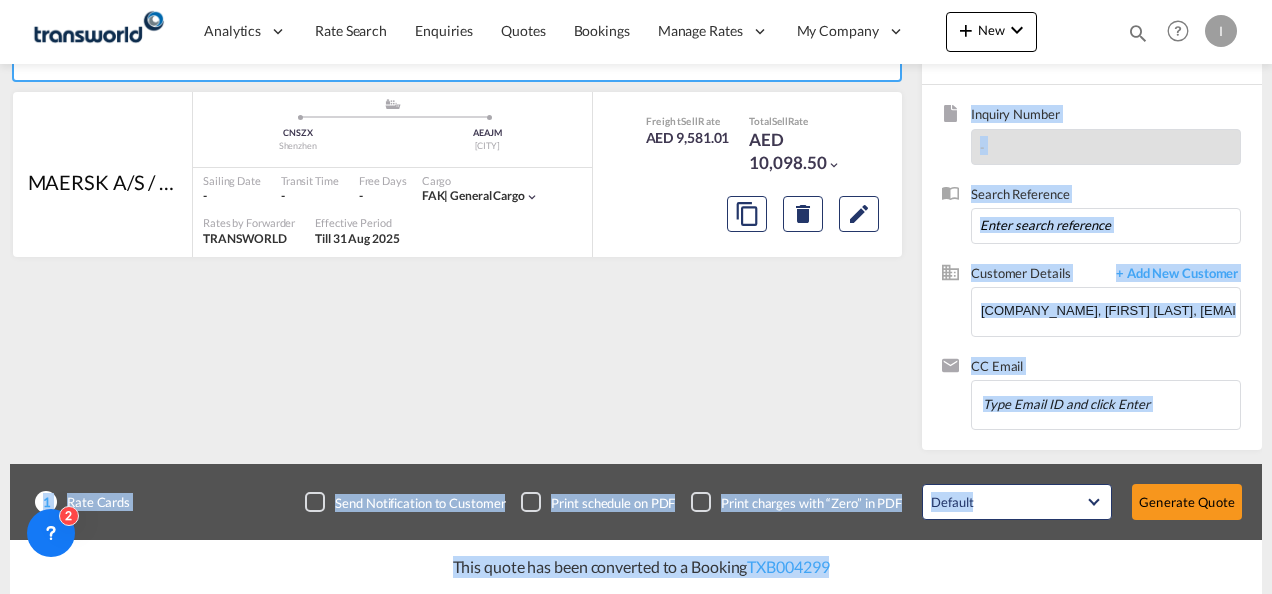 drag, startPoint x: 754, startPoint y: 238, endPoint x: 899, endPoint y: 612, distance: 401.12466 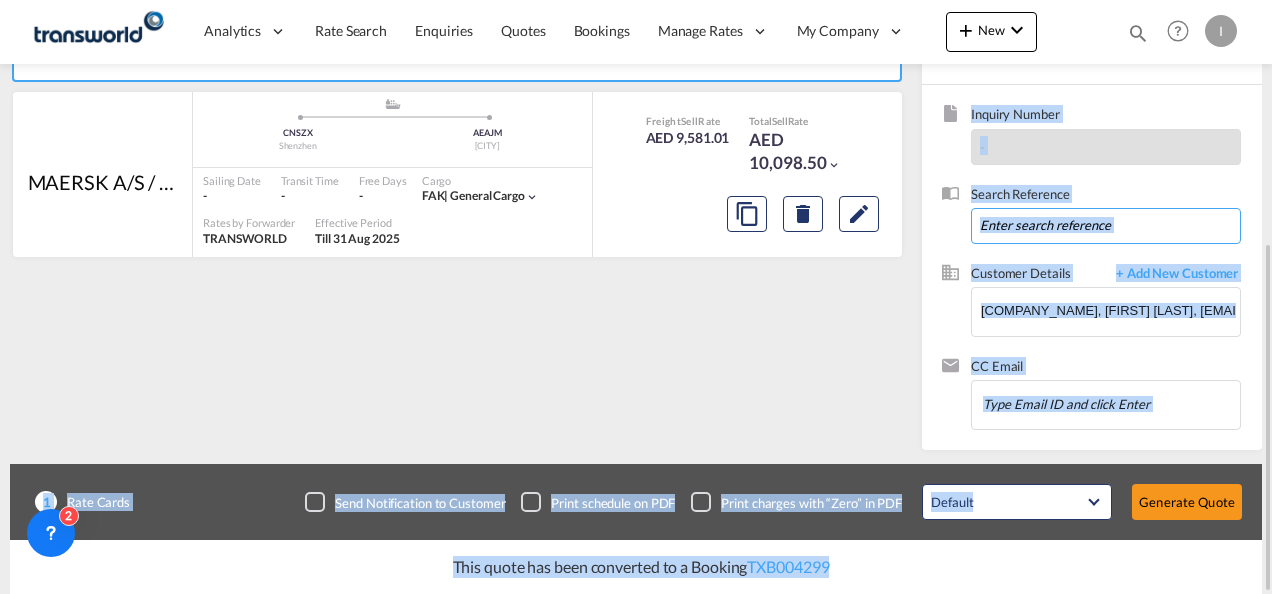 click at bounding box center (1106, 226) 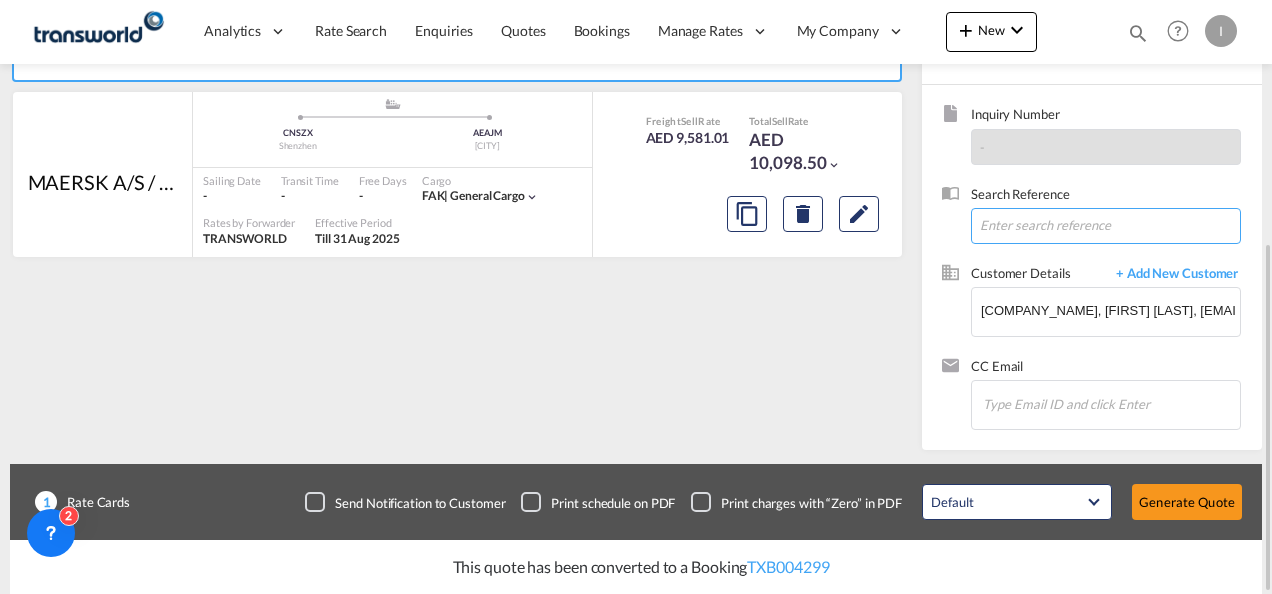 paste on "U/25B/H041" 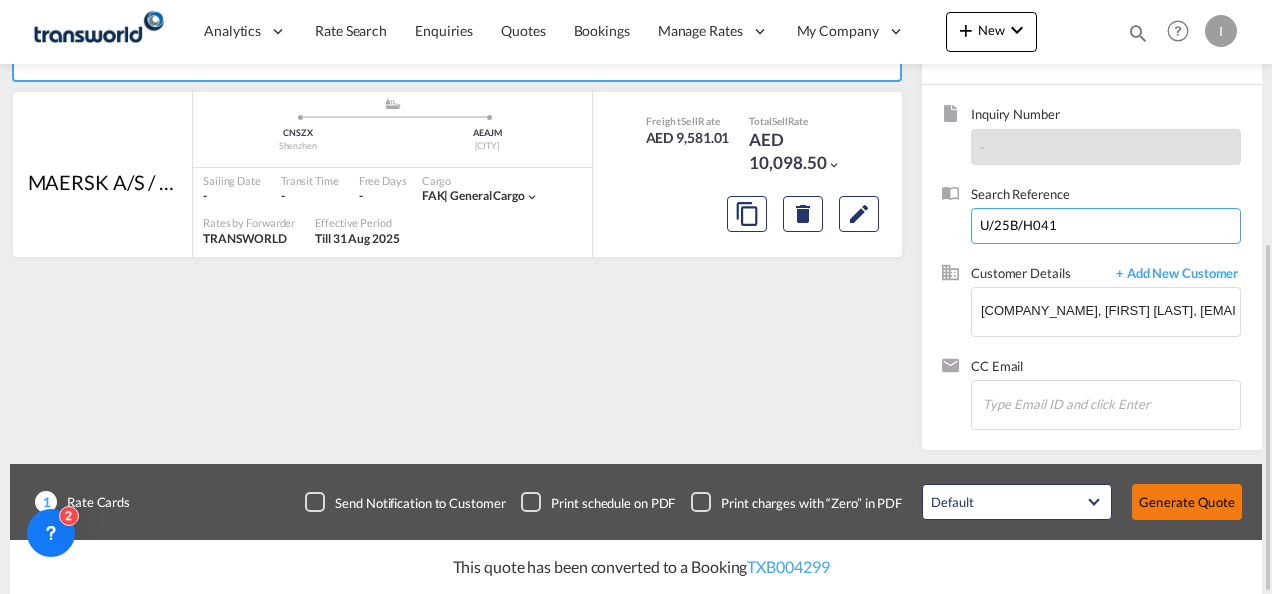 type on "U/25B/H041" 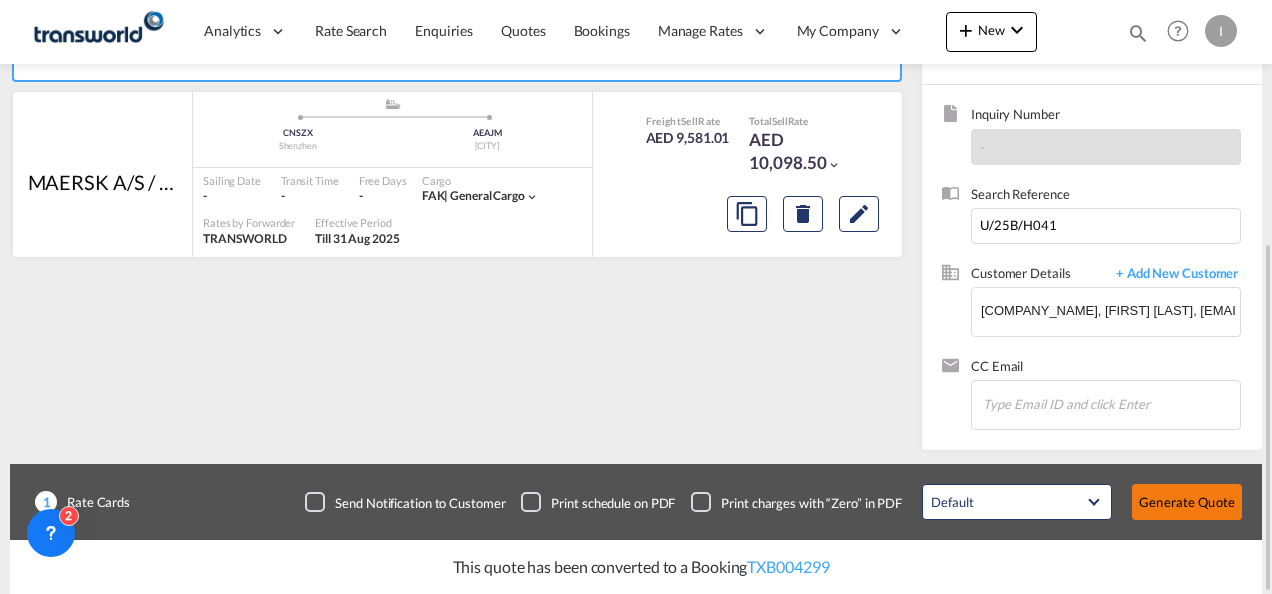click on "Generate Quote" at bounding box center (1187, 502) 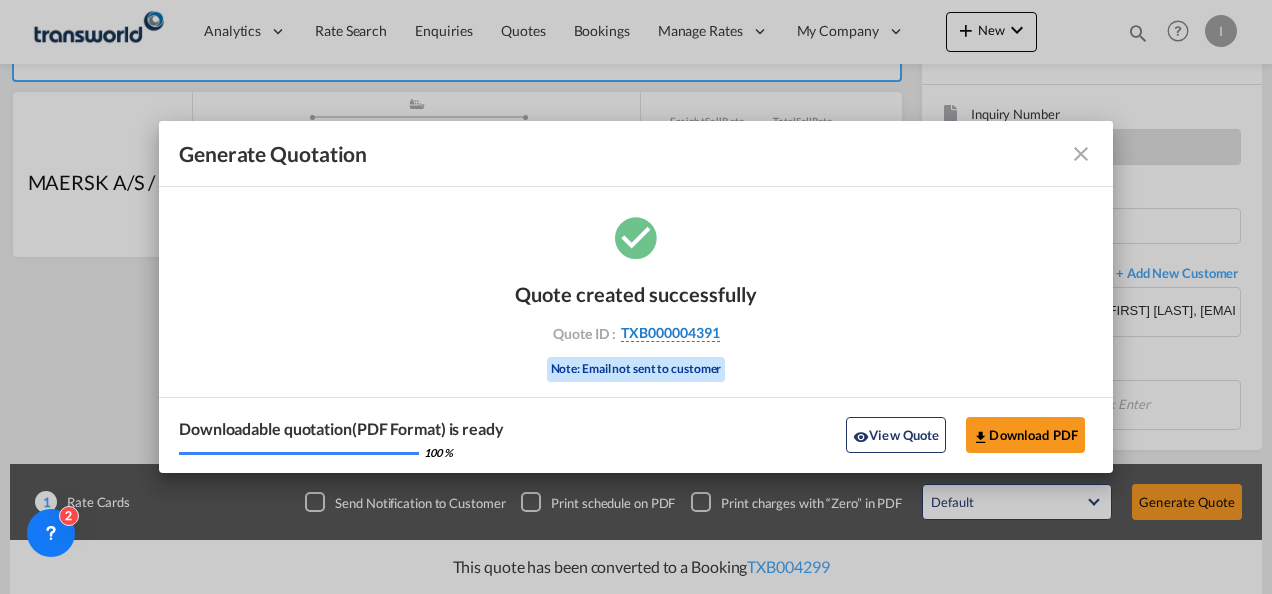 click on "TXB000004391" at bounding box center (670, 333) 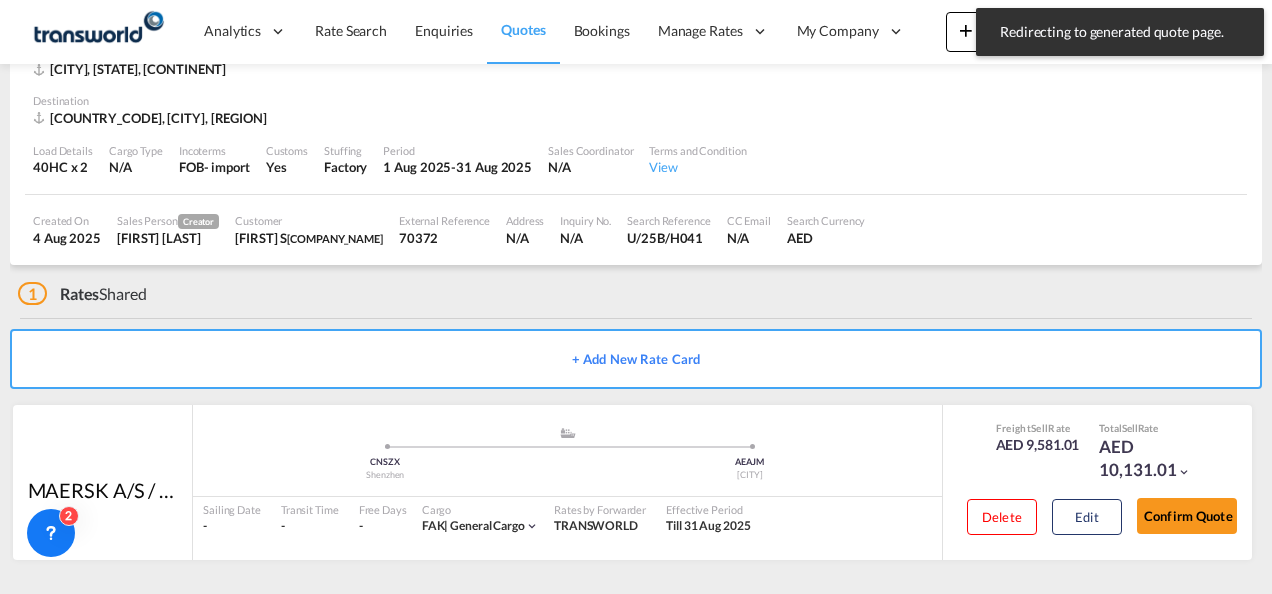 scroll, scrollTop: 122, scrollLeft: 0, axis: vertical 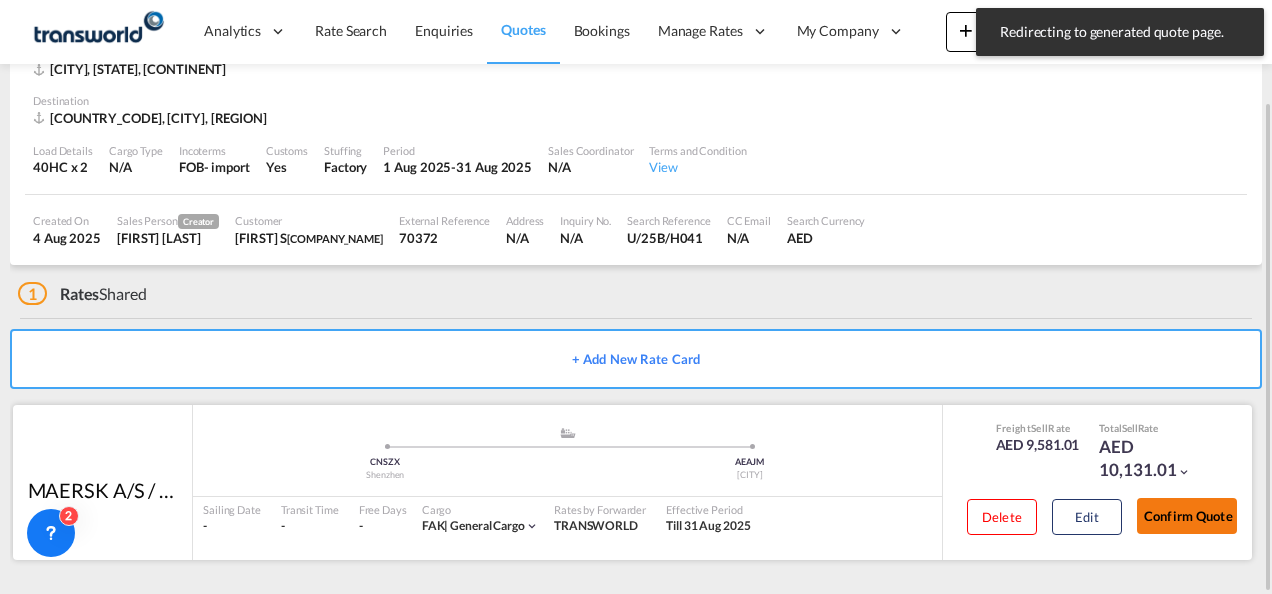 click on "Confirm Quote" at bounding box center [1187, 516] 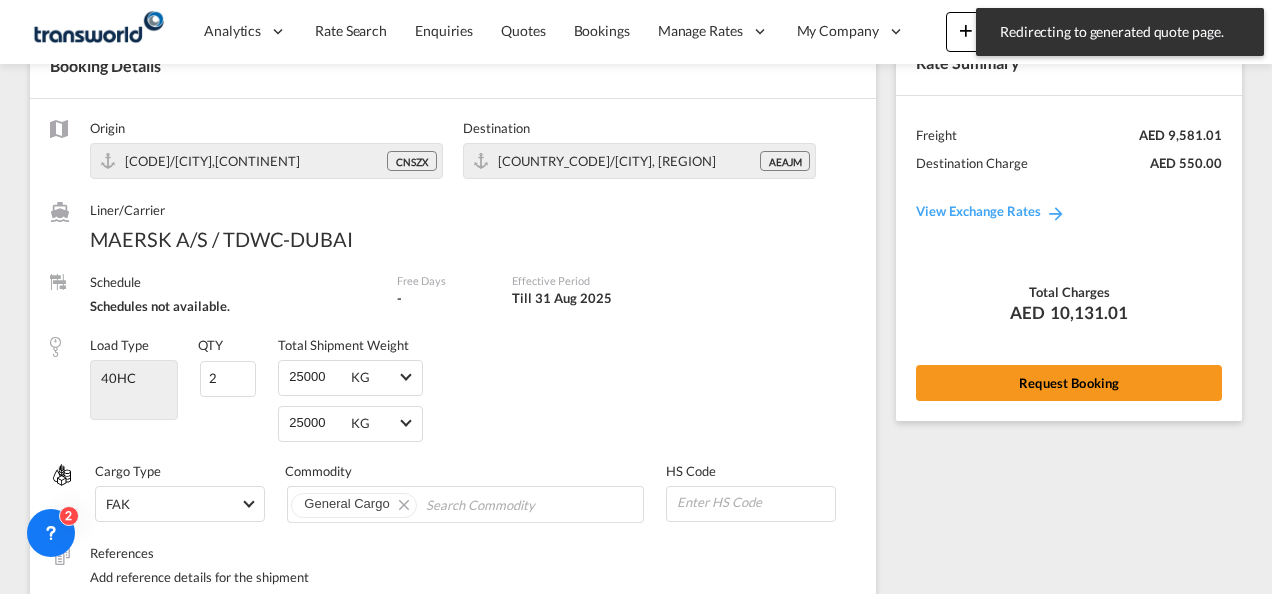 scroll, scrollTop: 850, scrollLeft: 0, axis: vertical 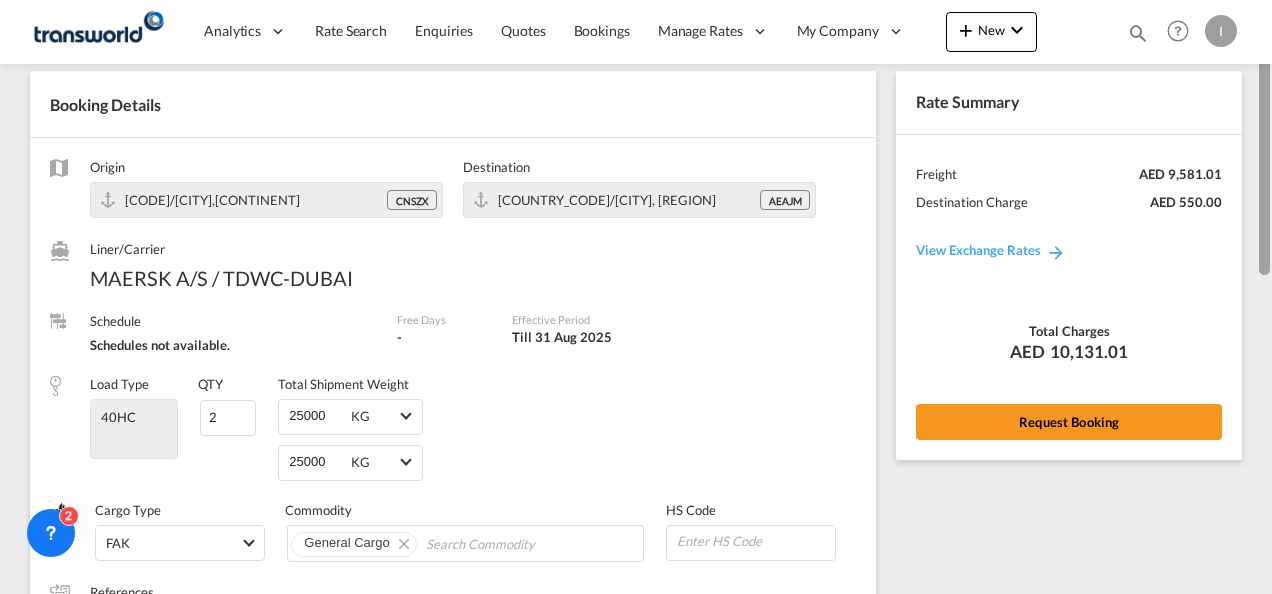 drag, startPoint x: 1259, startPoint y: 474, endPoint x: 1210, endPoint y: 162, distance: 315.8243 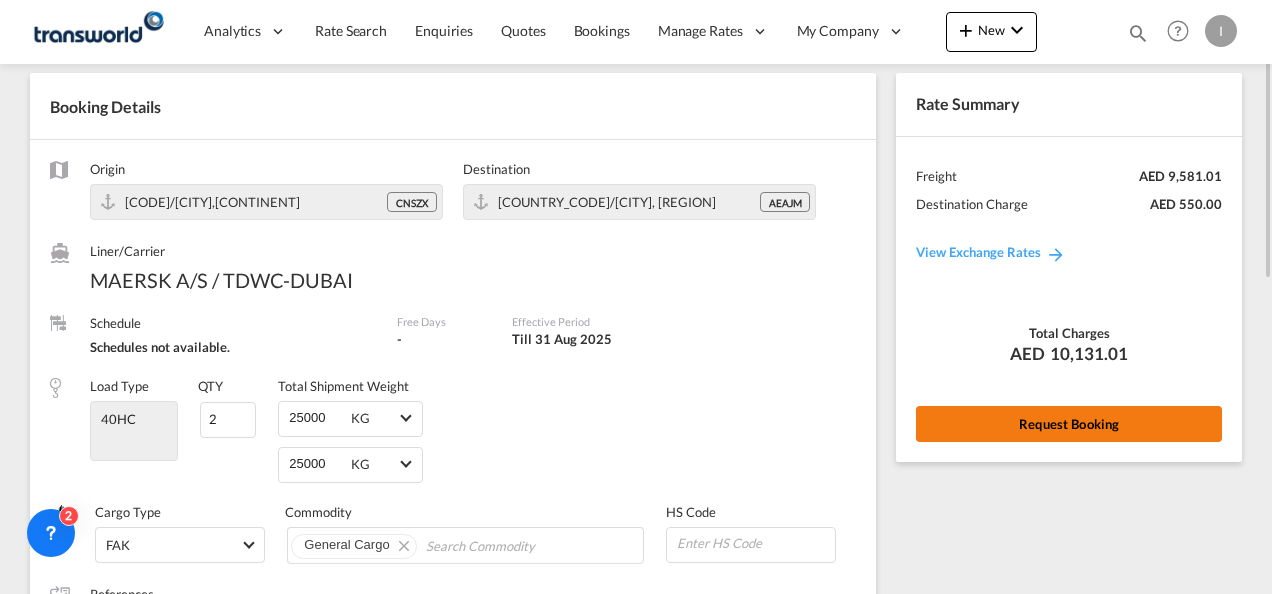 click on "Request Booking" at bounding box center (1069, 424) 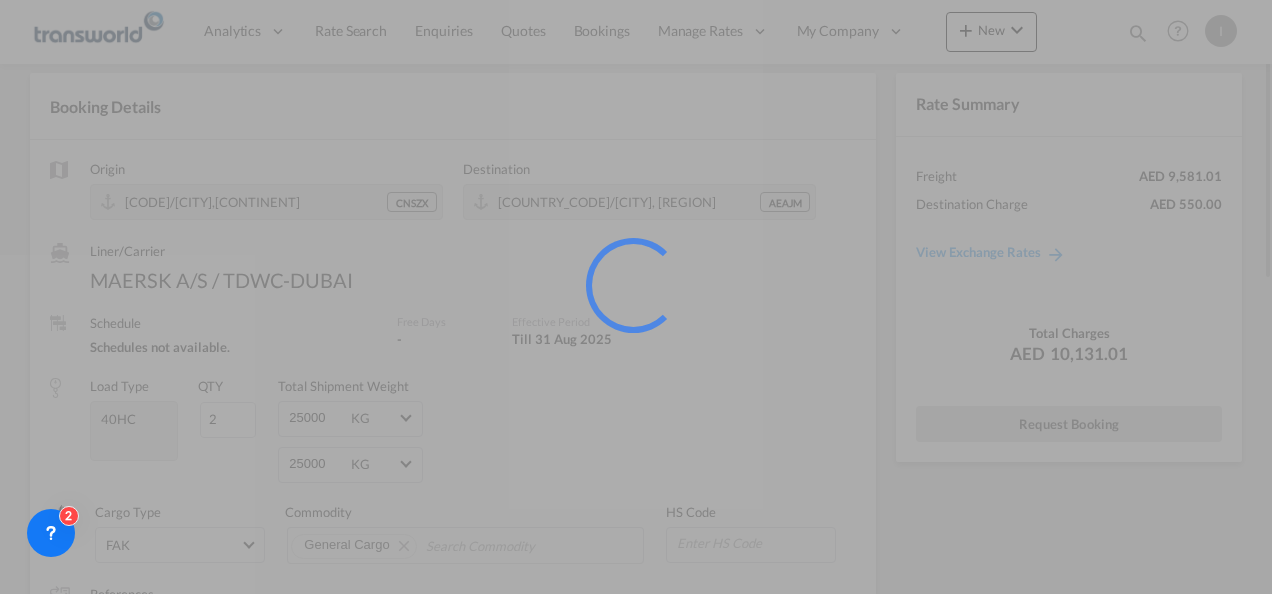 scroll, scrollTop: 37, scrollLeft: 0, axis: vertical 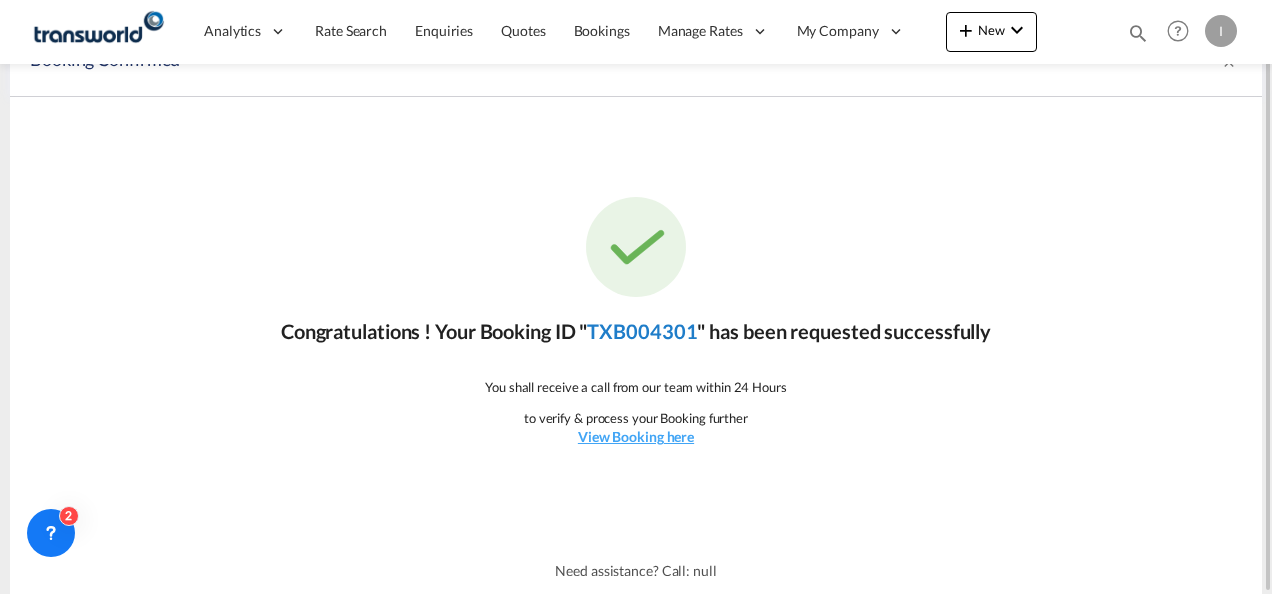 click on "TXB004301" 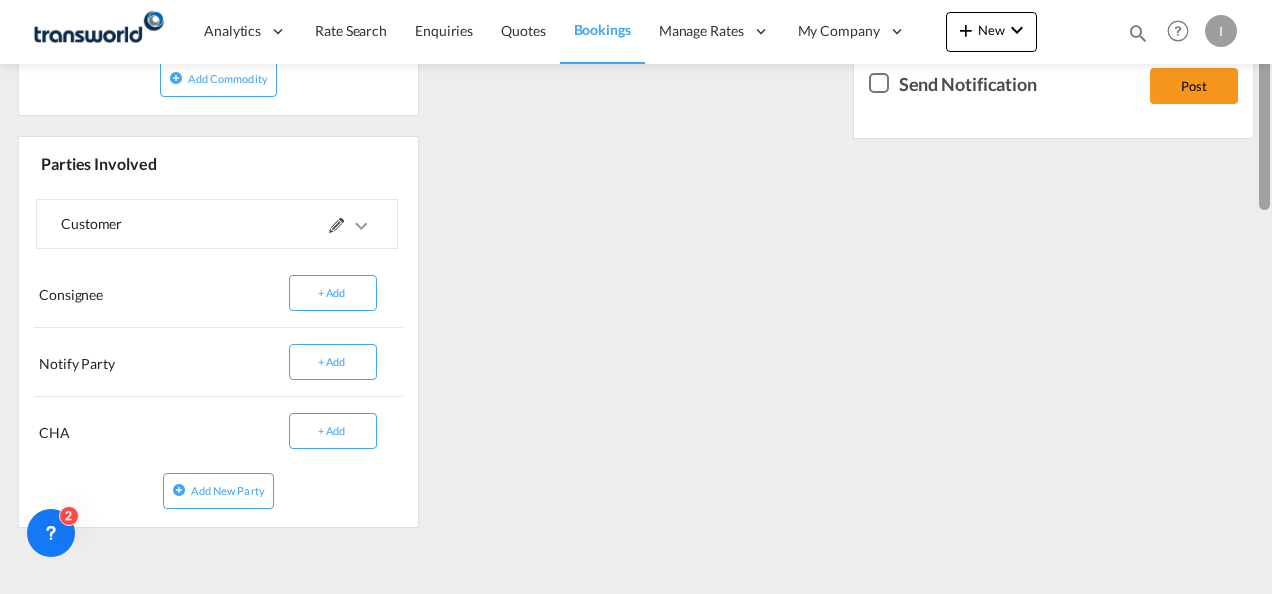 scroll, scrollTop: 633, scrollLeft: 0, axis: vertical 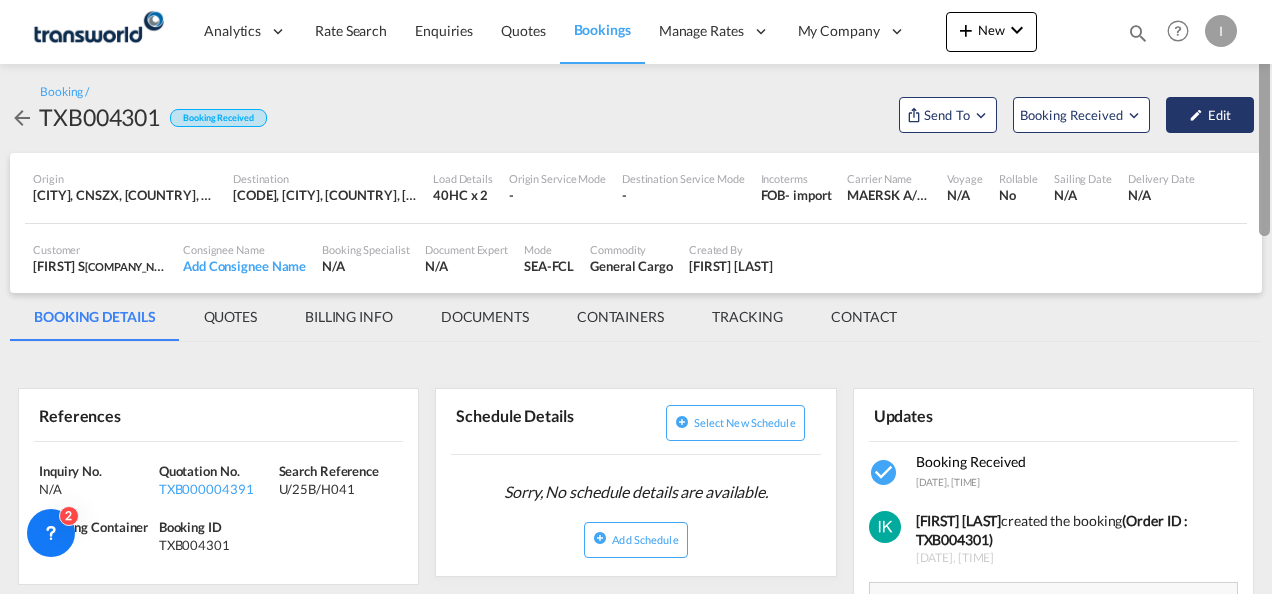 drag, startPoint x: 1262, startPoint y: 414, endPoint x: 1181, endPoint y: 103, distance: 321.37518 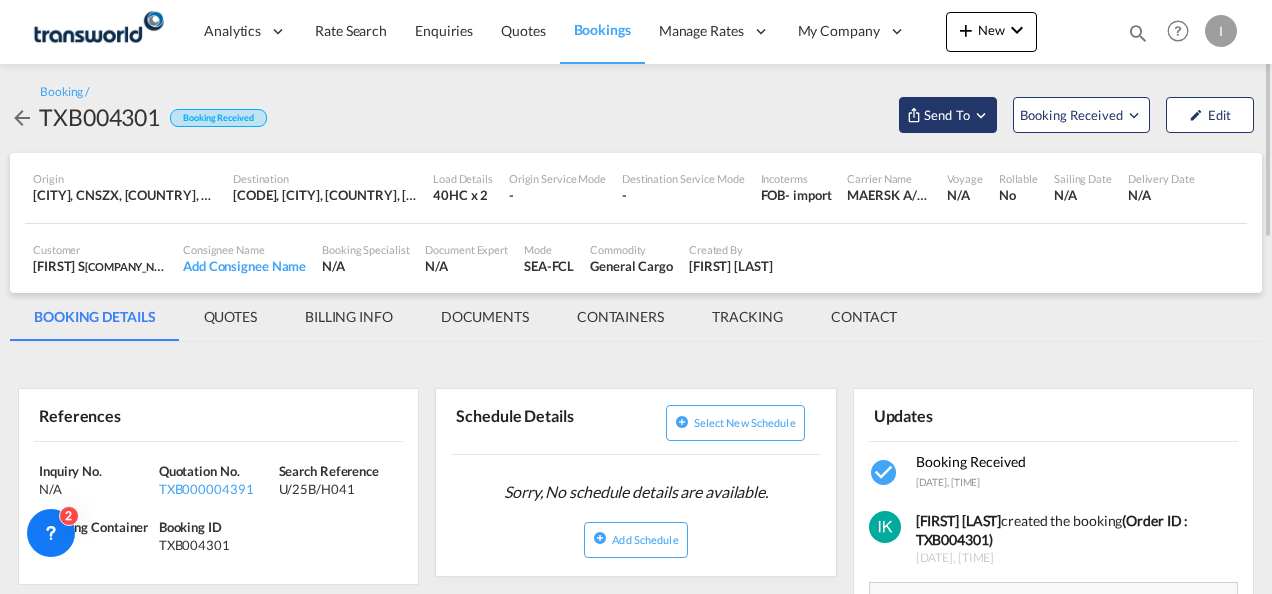 click at bounding box center [914, 115] 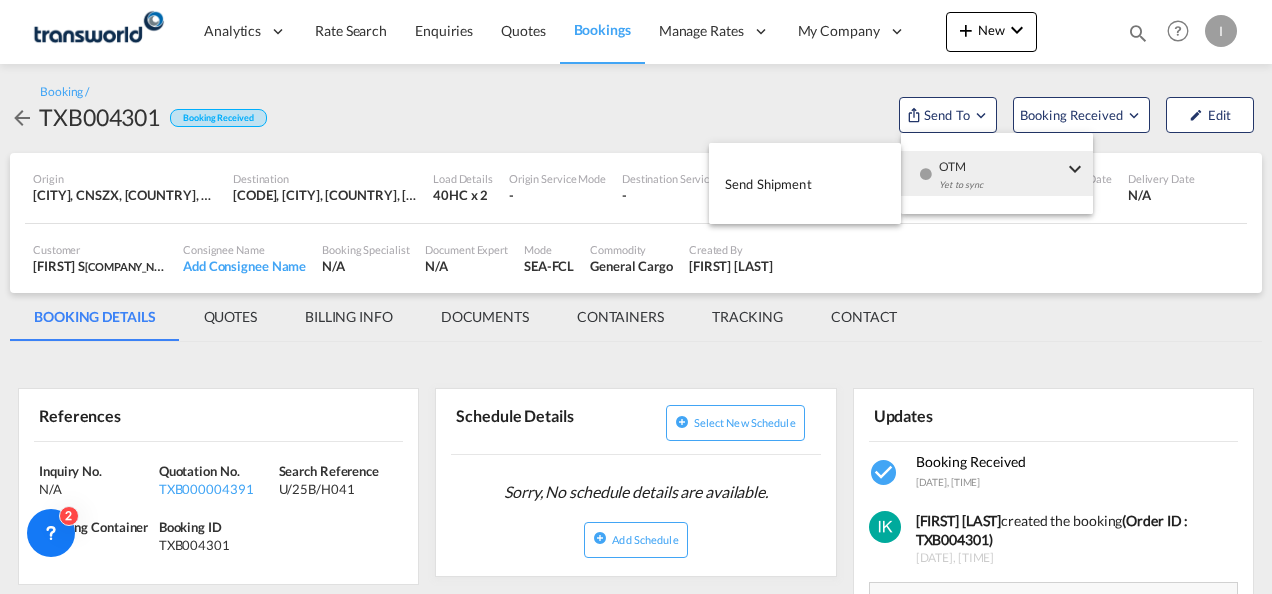 click on "Send Shipment" at bounding box center [768, 184] 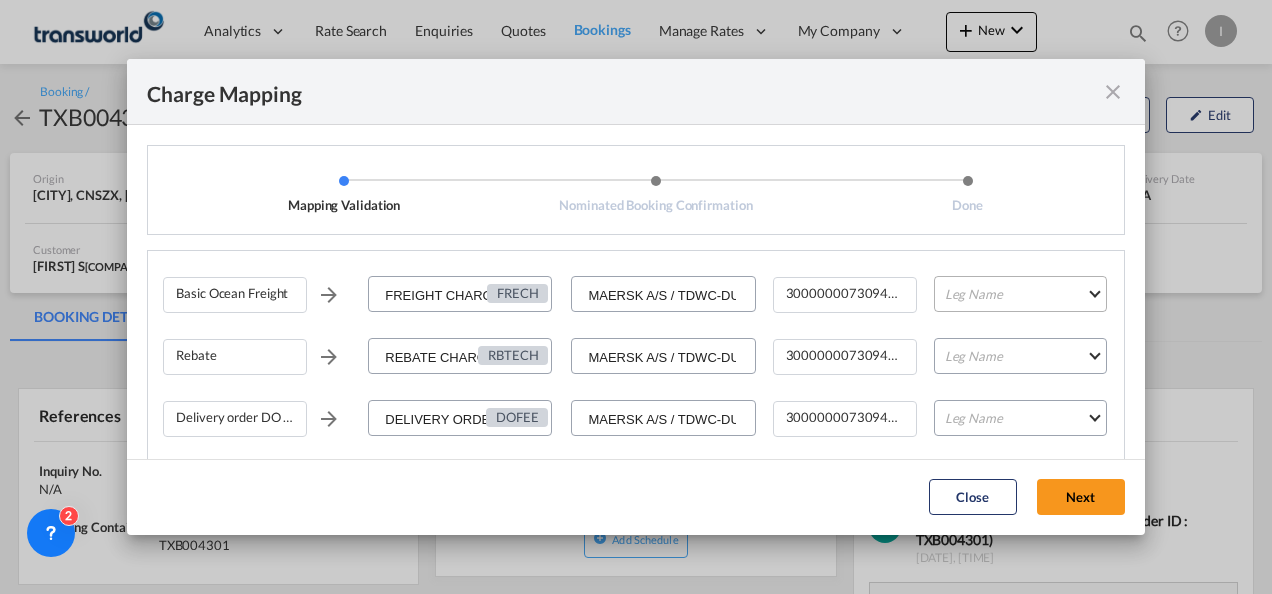 click on "Leg Name HANDLING ORIGIN VESSEL HANDLING DESTINATION OTHERS TL PICK UP CUSTOMS ORIGIN CUSTOMS DESTINATION TL DELIVERY" at bounding box center (1020, 294) 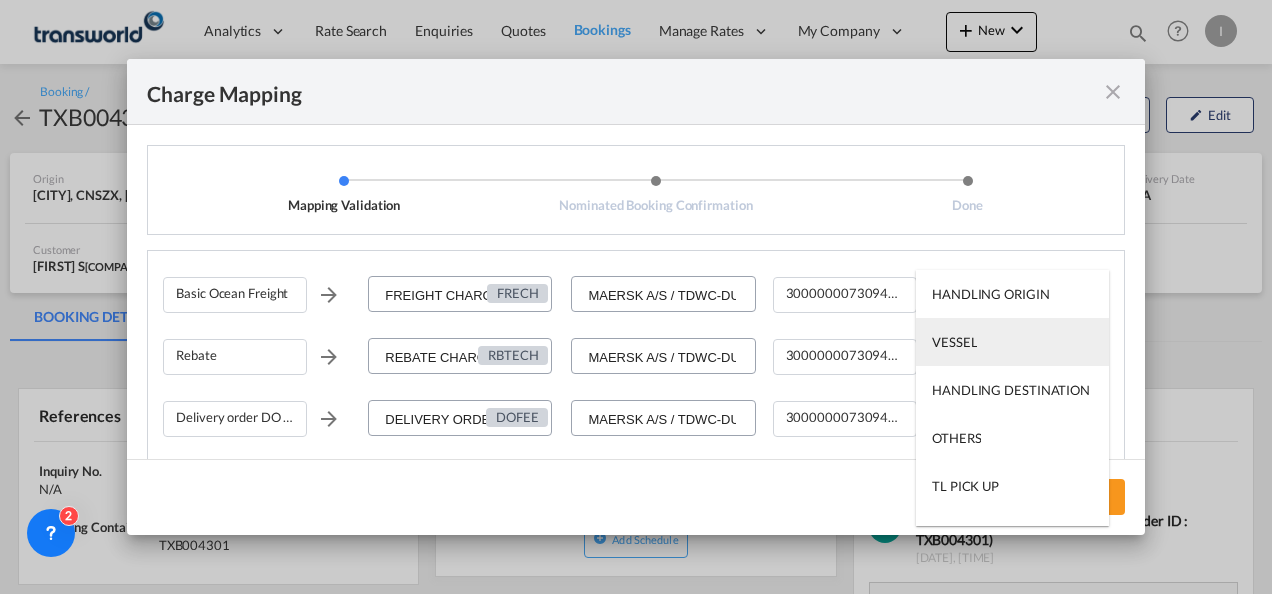 click on "VESSEL" at bounding box center [954, 342] 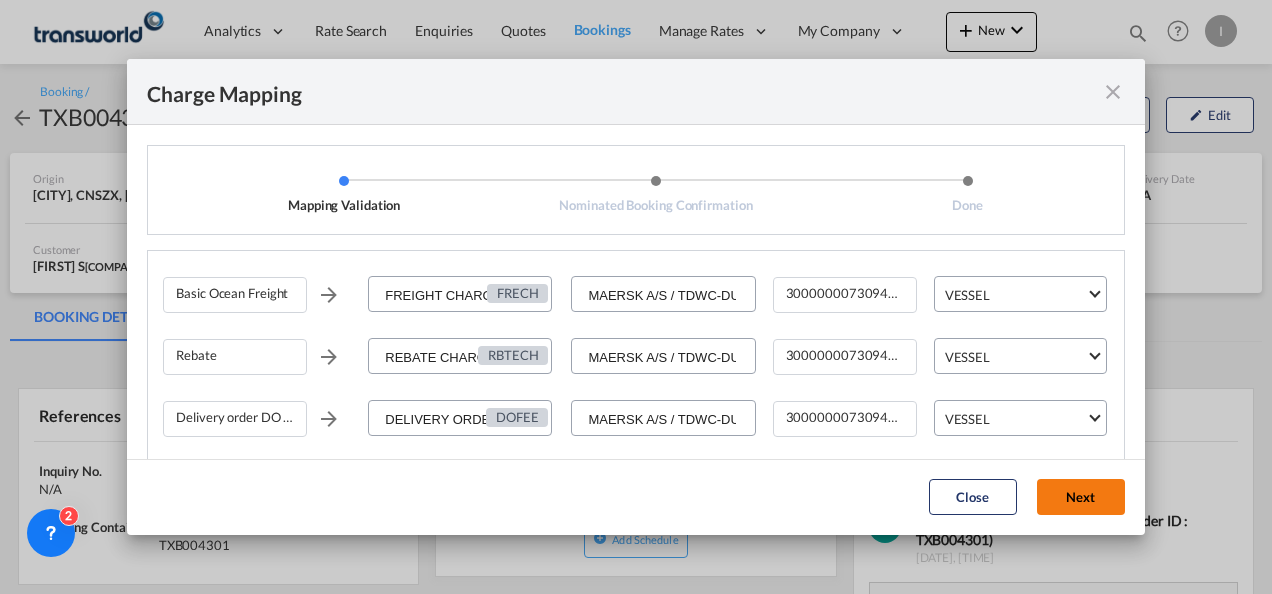 click on "Next" 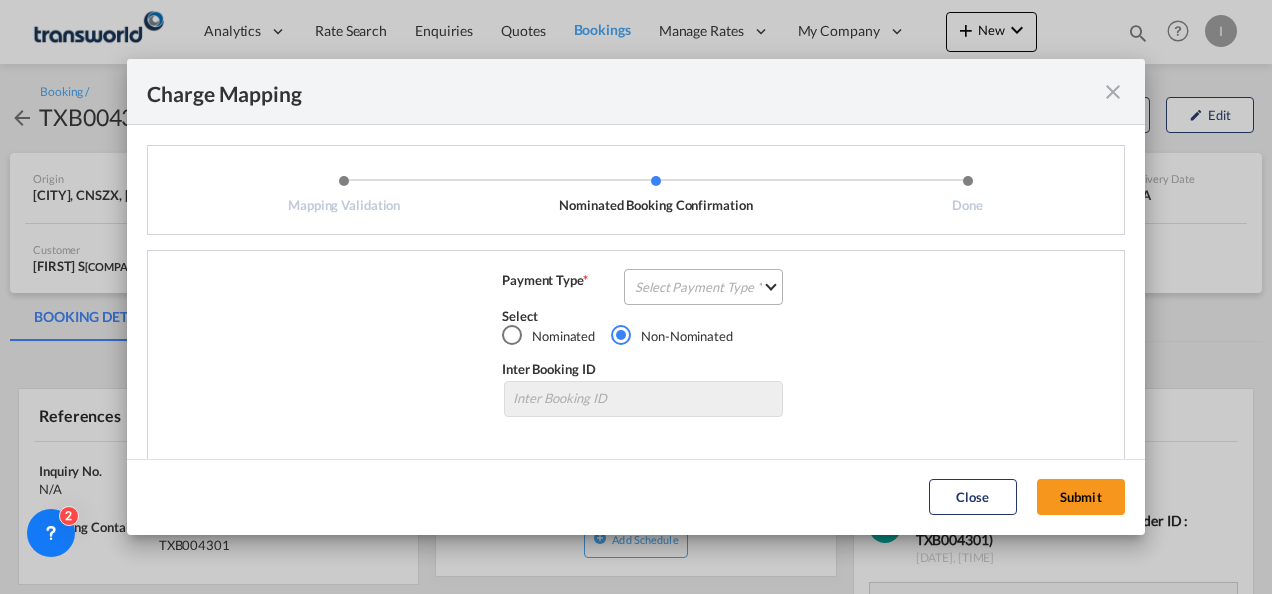 click on "Select Payment Type
COLLECT
PREPAID" at bounding box center [703, 287] 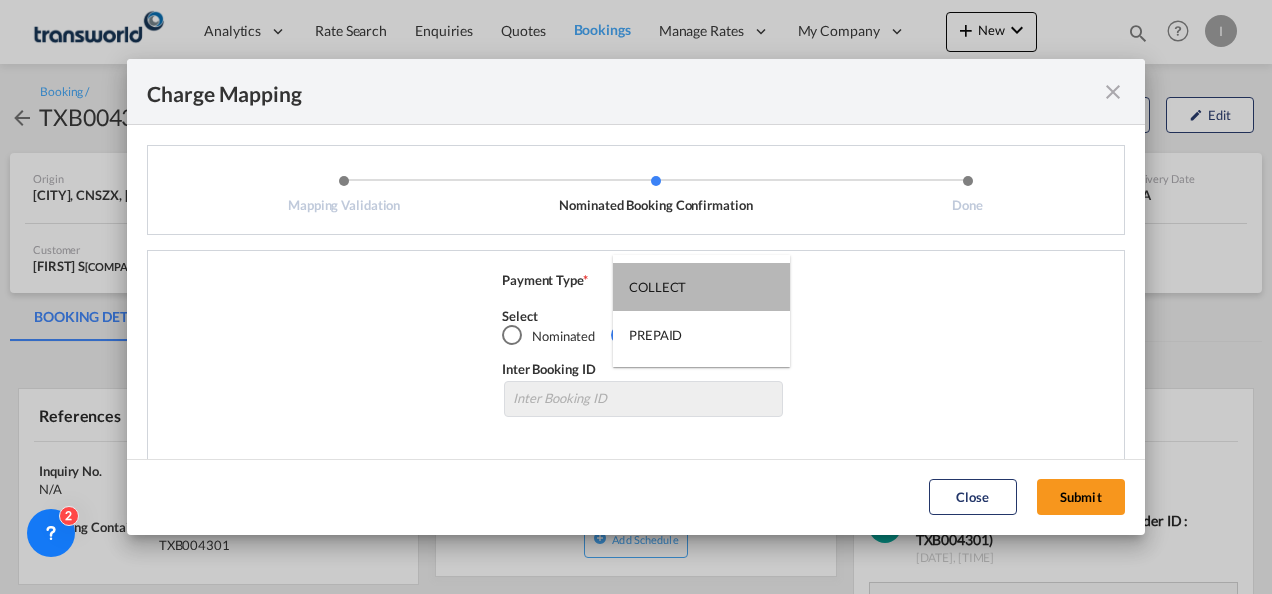 click on "COLLECT" at bounding box center (701, 287) 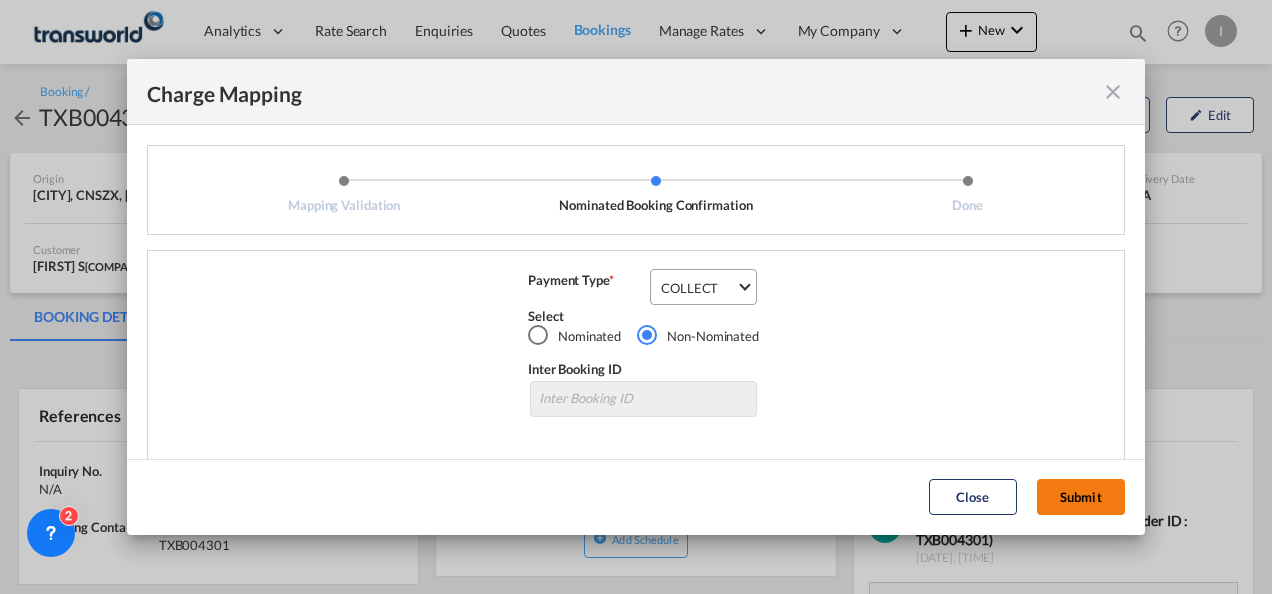 click on "Submit" 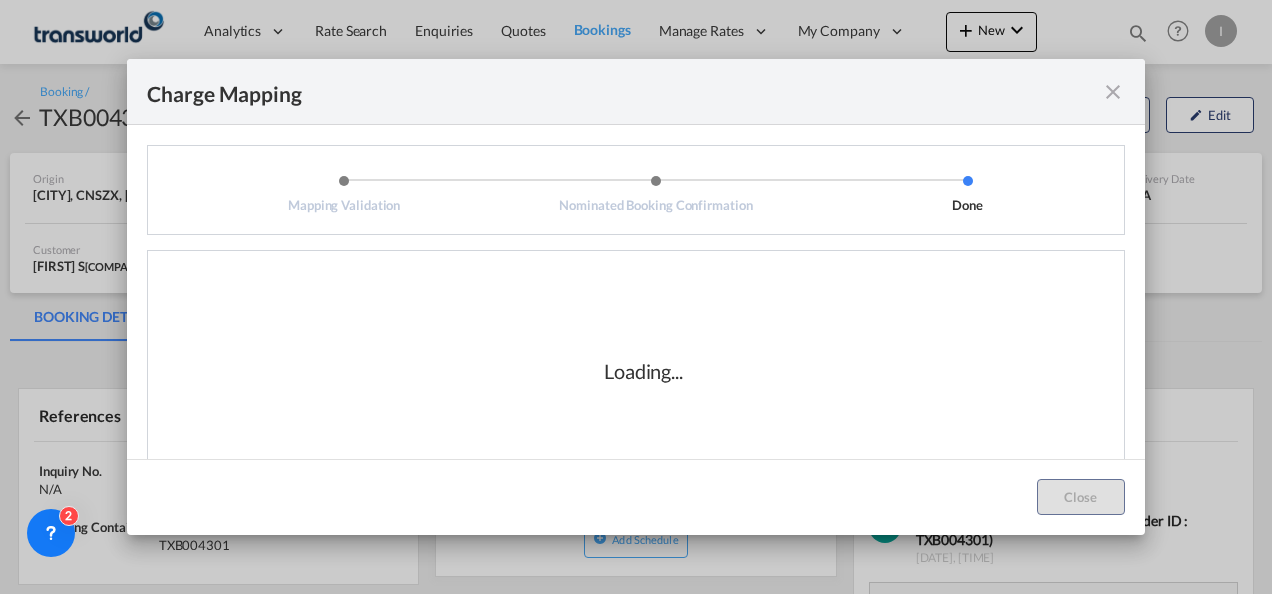 click on "Loading..." at bounding box center [643, 371] 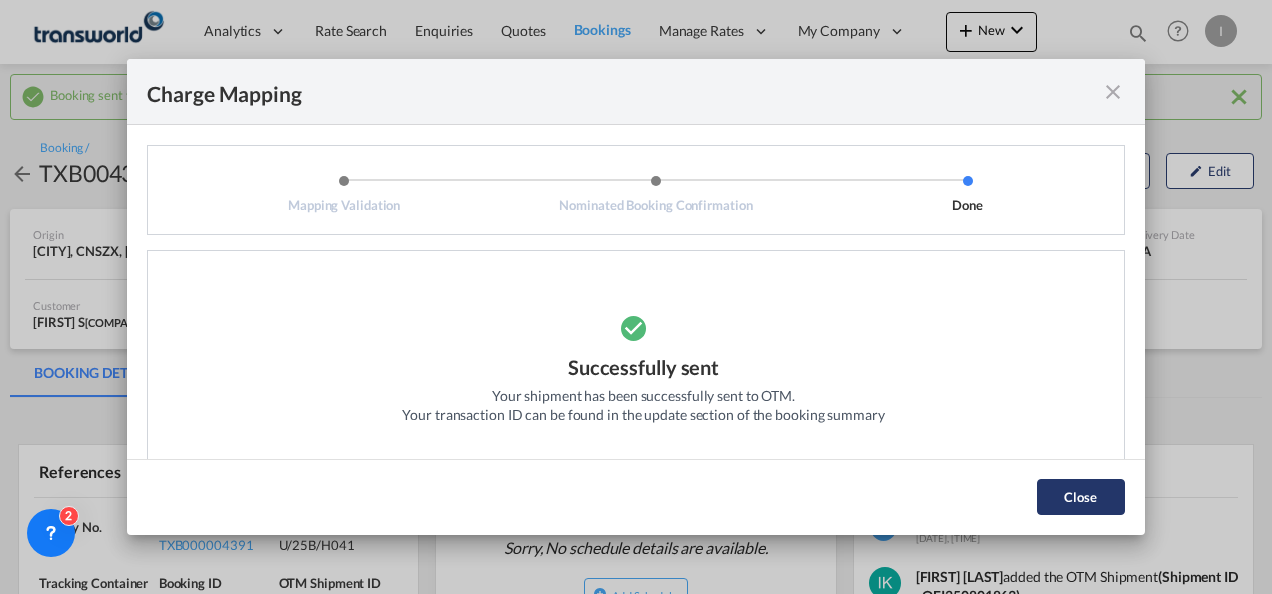 click on "Close" 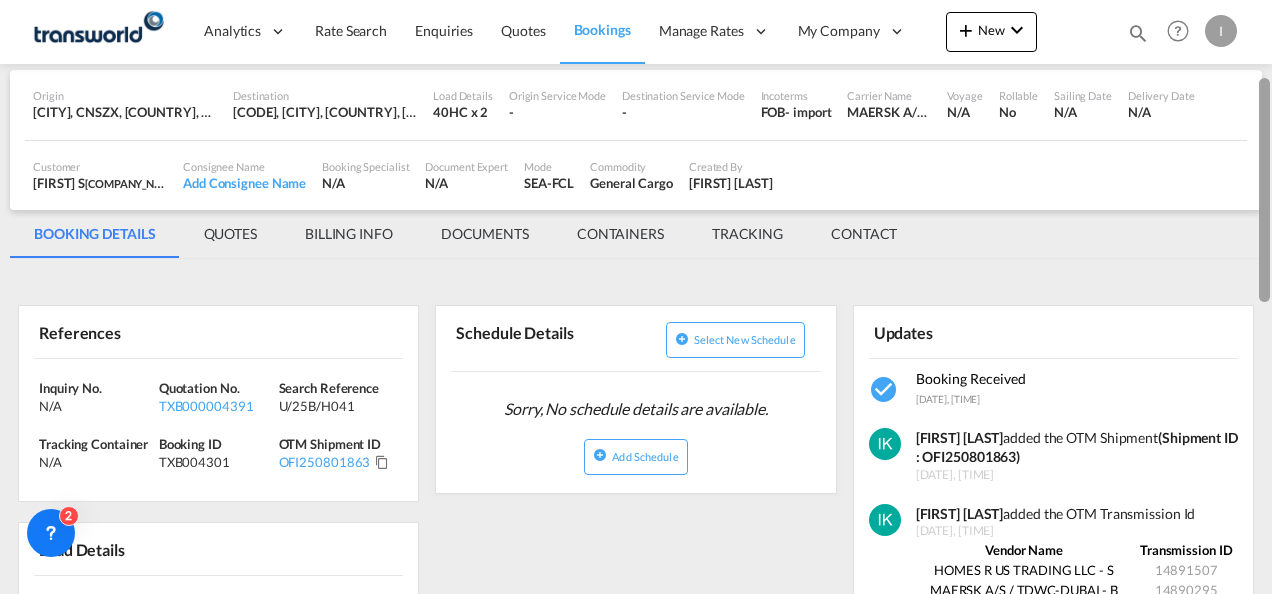 scroll, scrollTop: 158, scrollLeft: 0, axis: vertical 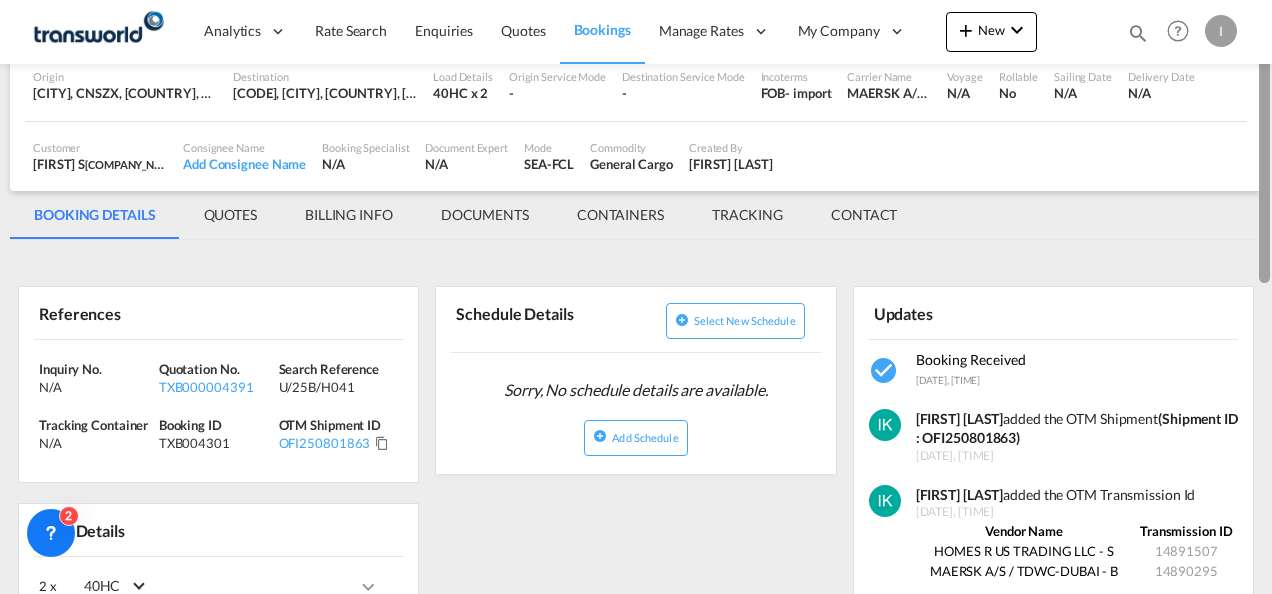 drag, startPoint x: 1263, startPoint y: 208, endPoint x: 1268, endPoint y: 268, distance: 60.207973 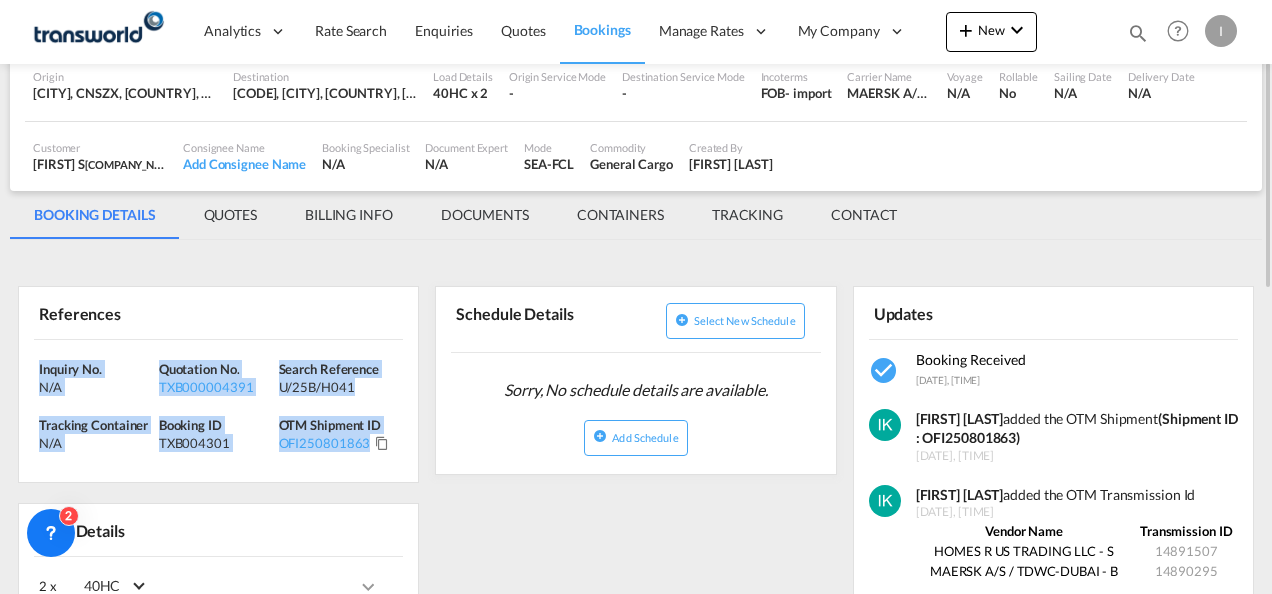 drag, startPoint x: 405, startPoint y: 452, endPoint x: 28, endPoint y: 362, distance: 387.59387 